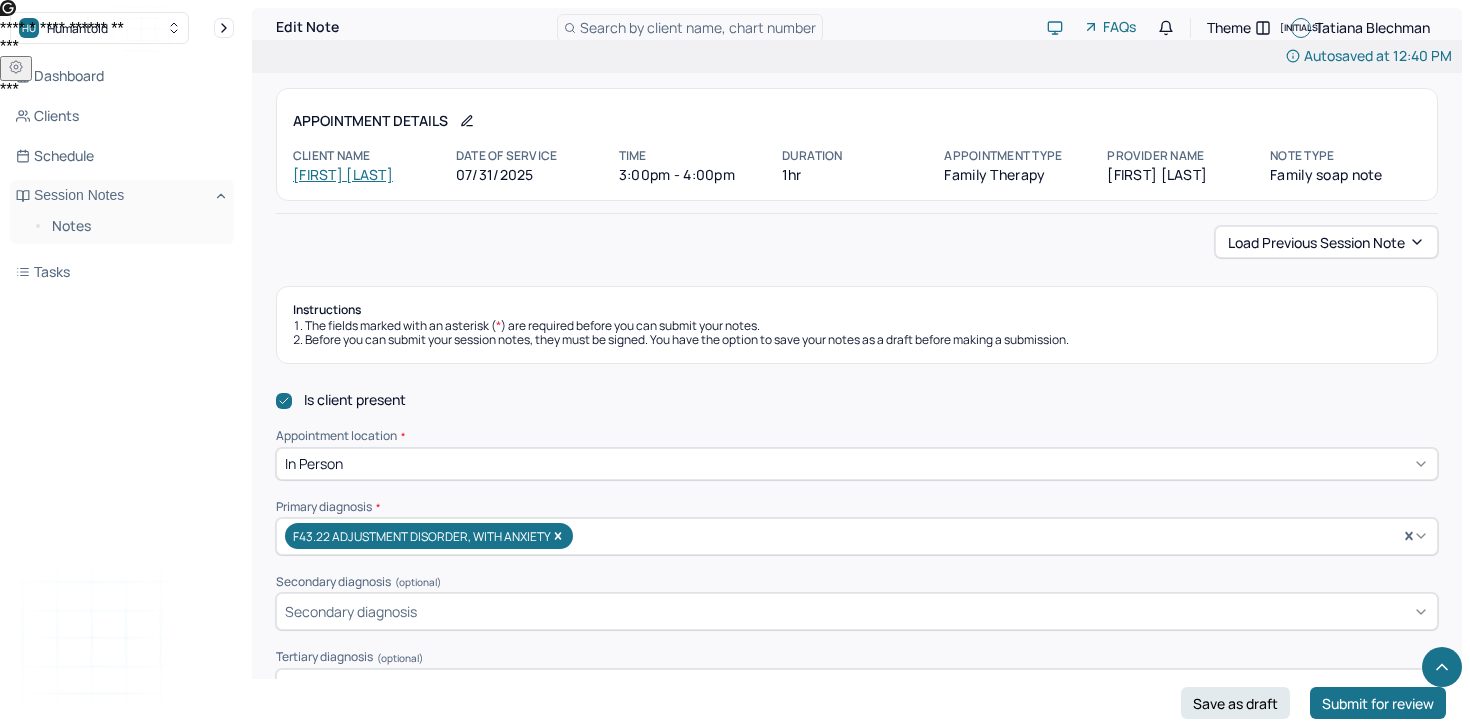 scroll, scrollTop: 734, scrollLeft: 0, axis: vertical 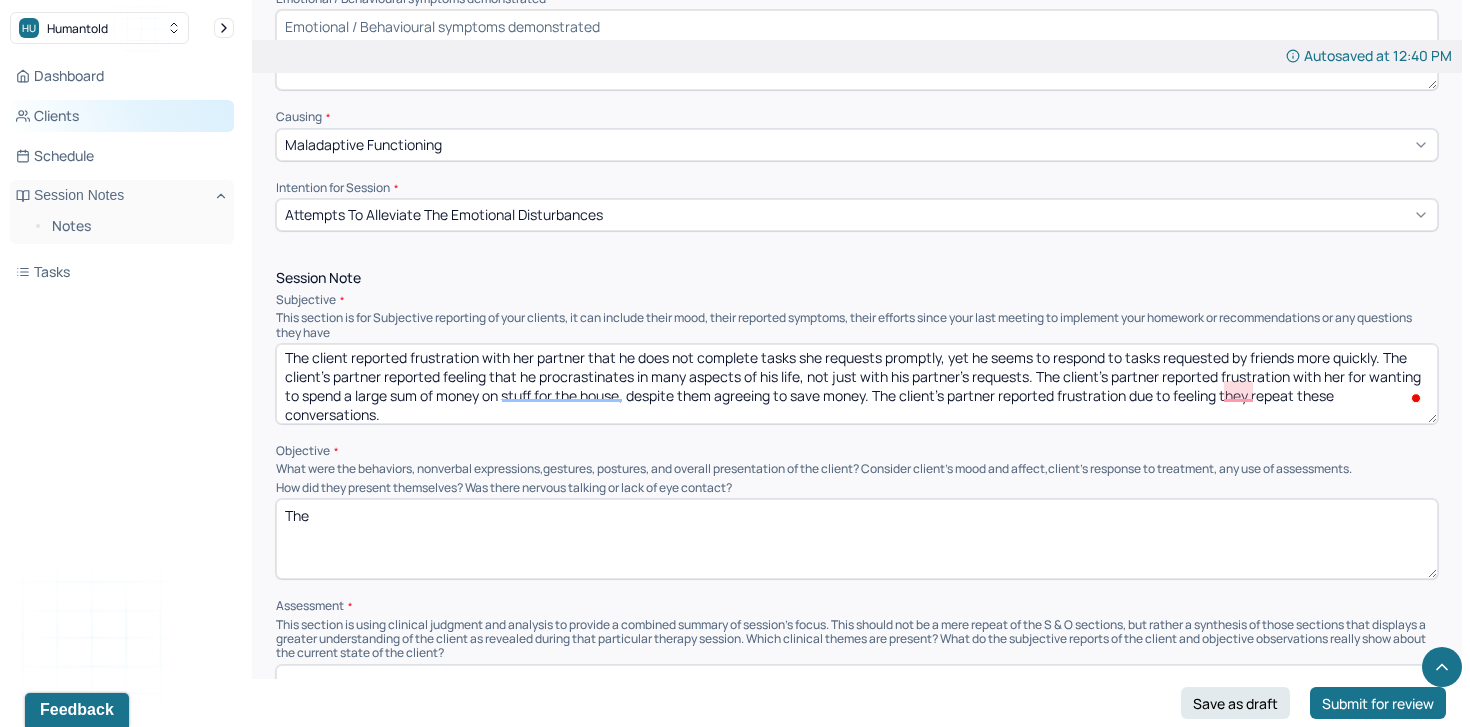 click on "Clients" at bounding box center (122, 116) 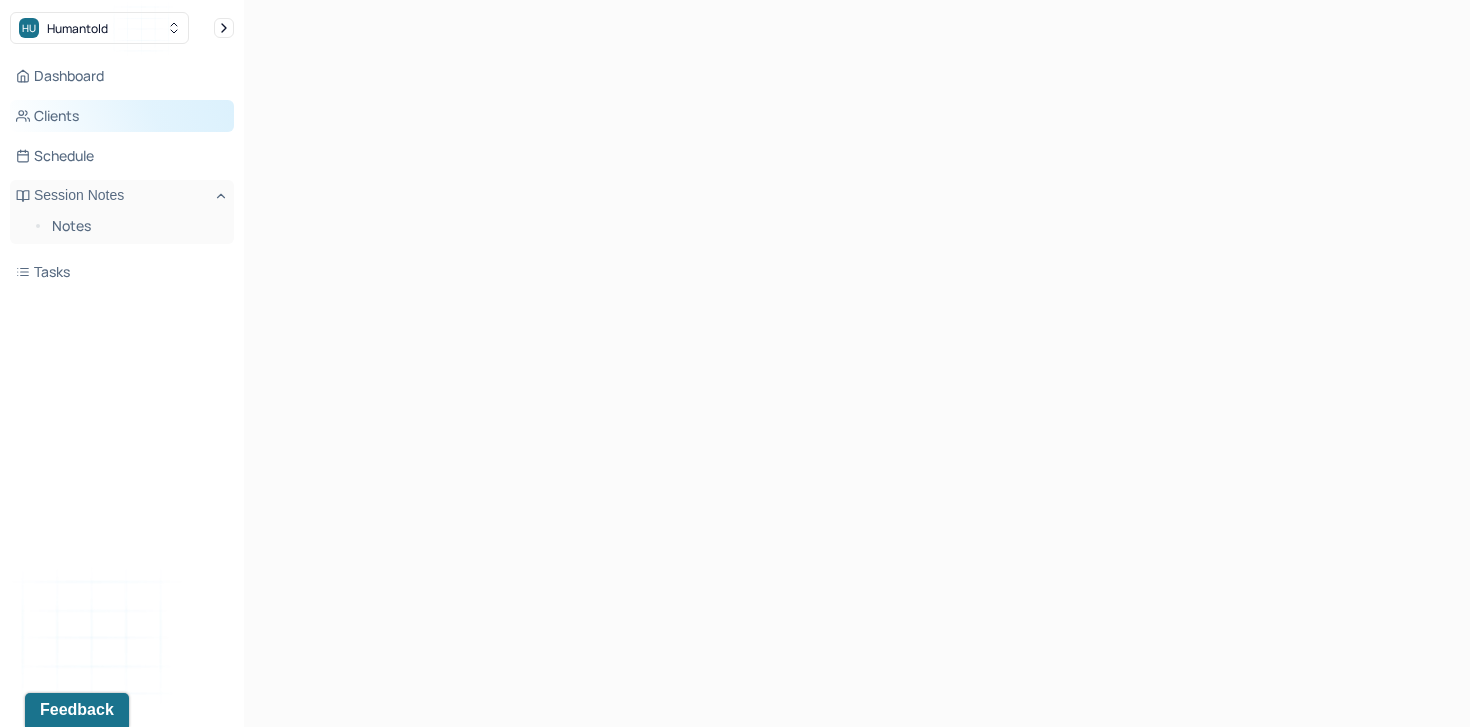 scroll, scrollTop: 0, scrollLeft: 0, axis: both 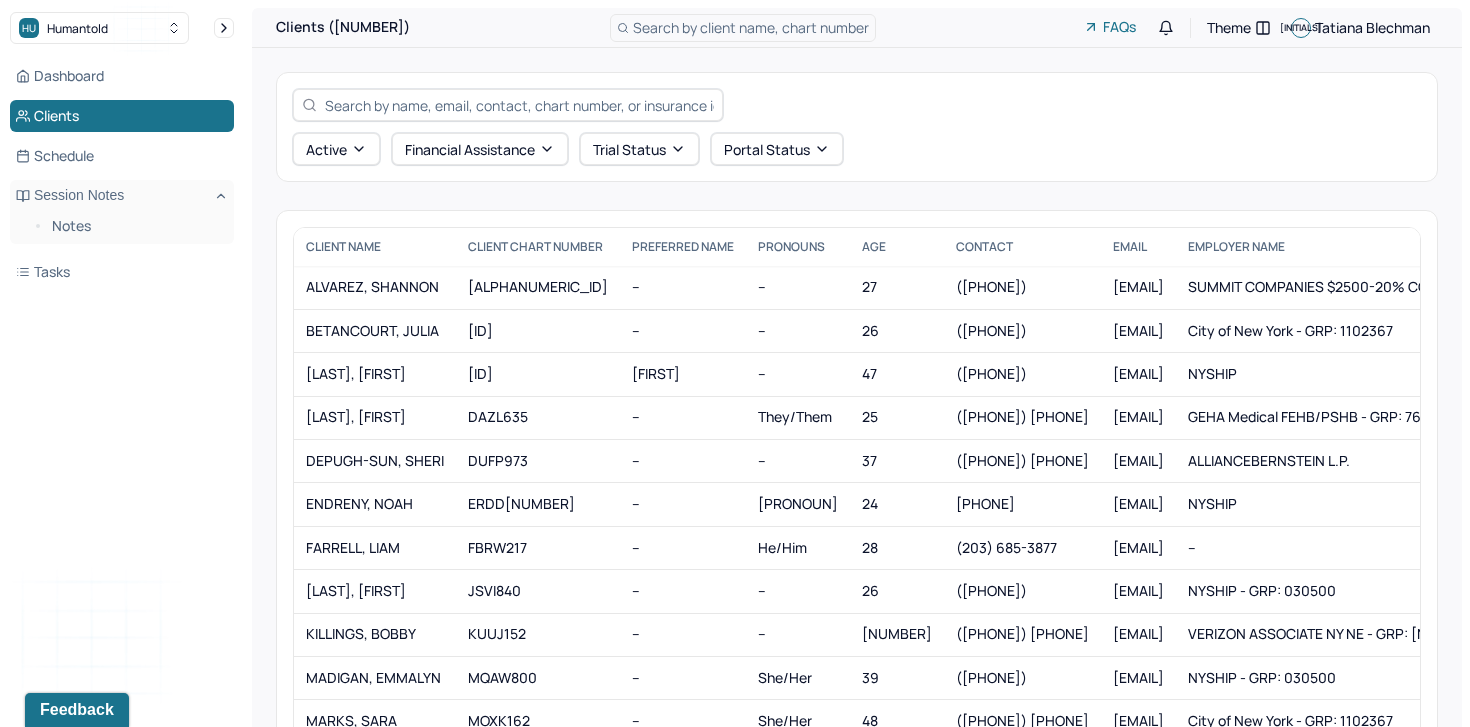 click at bounding box center [508, 105] 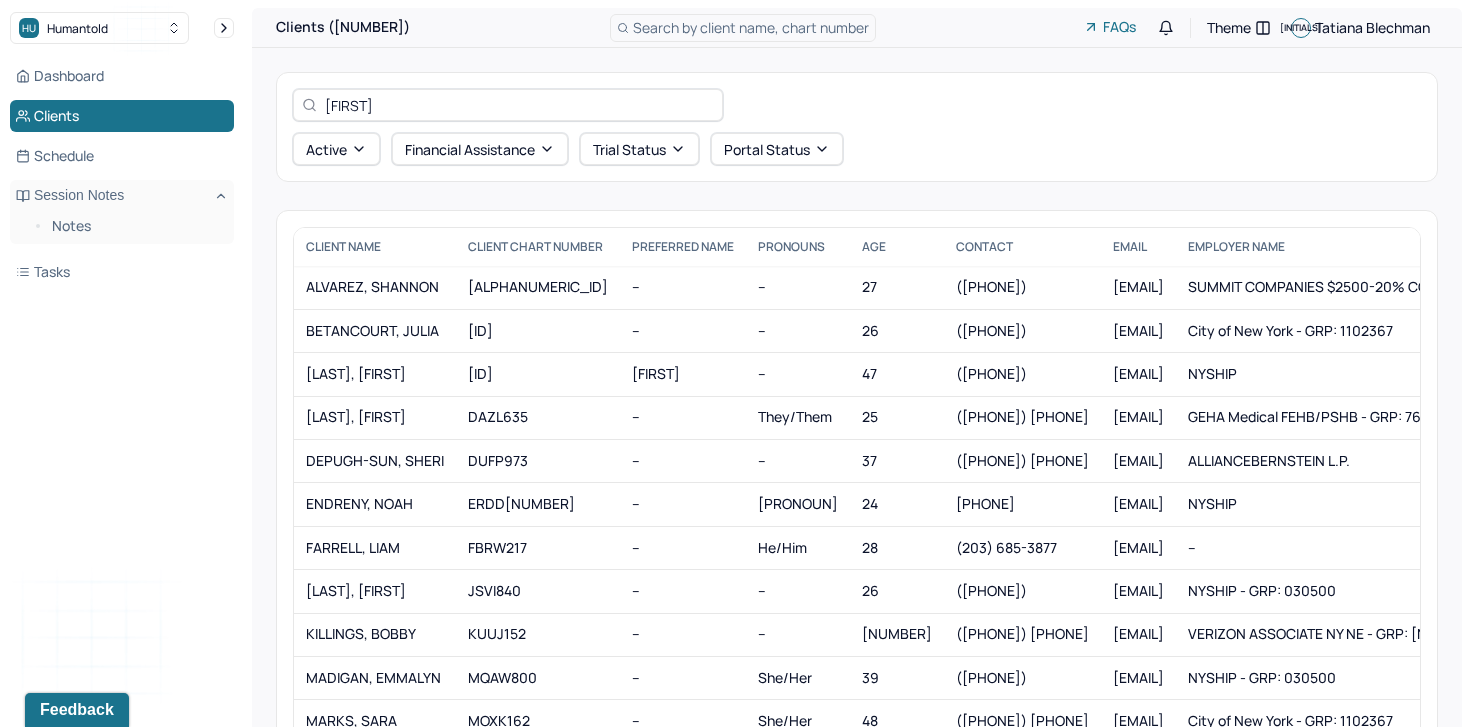 type on "[FIRST]" 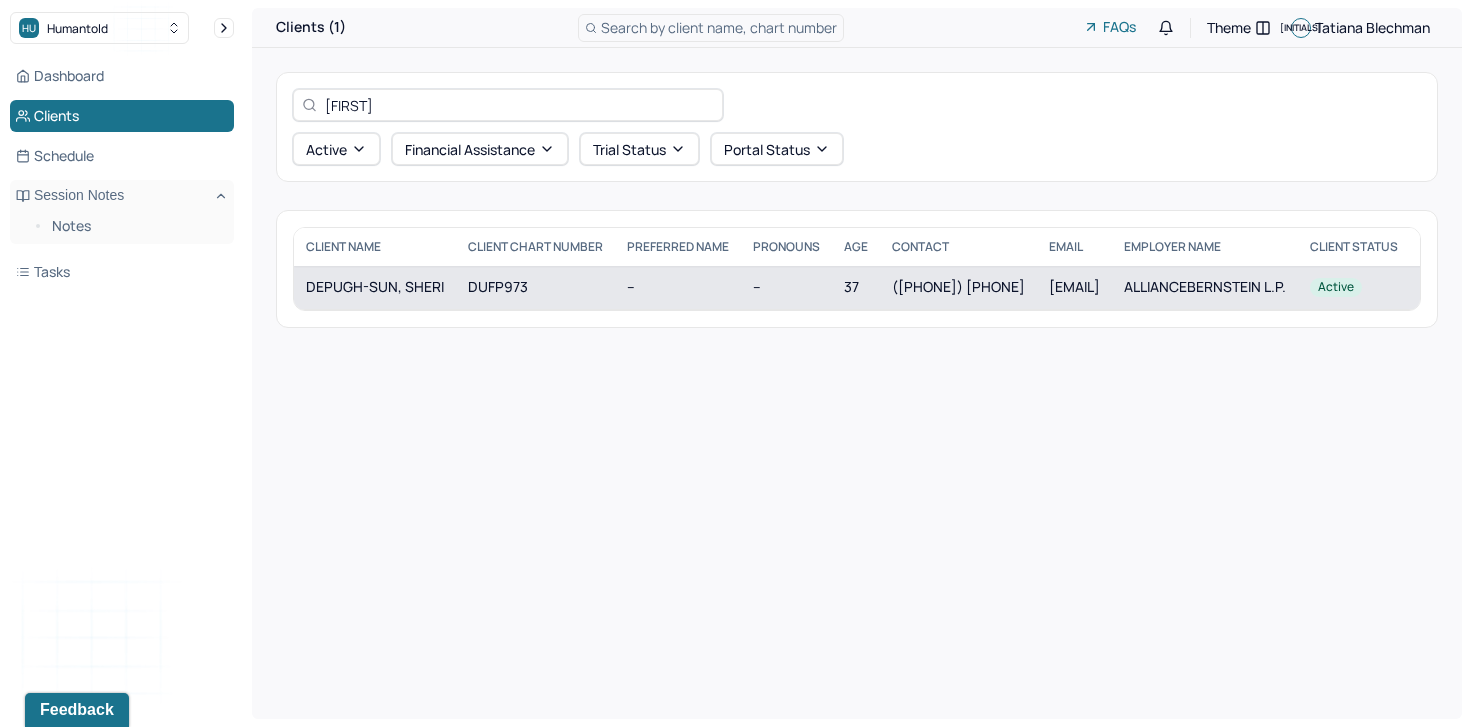 click on "DUFP973" at bounding box center (535, 287) 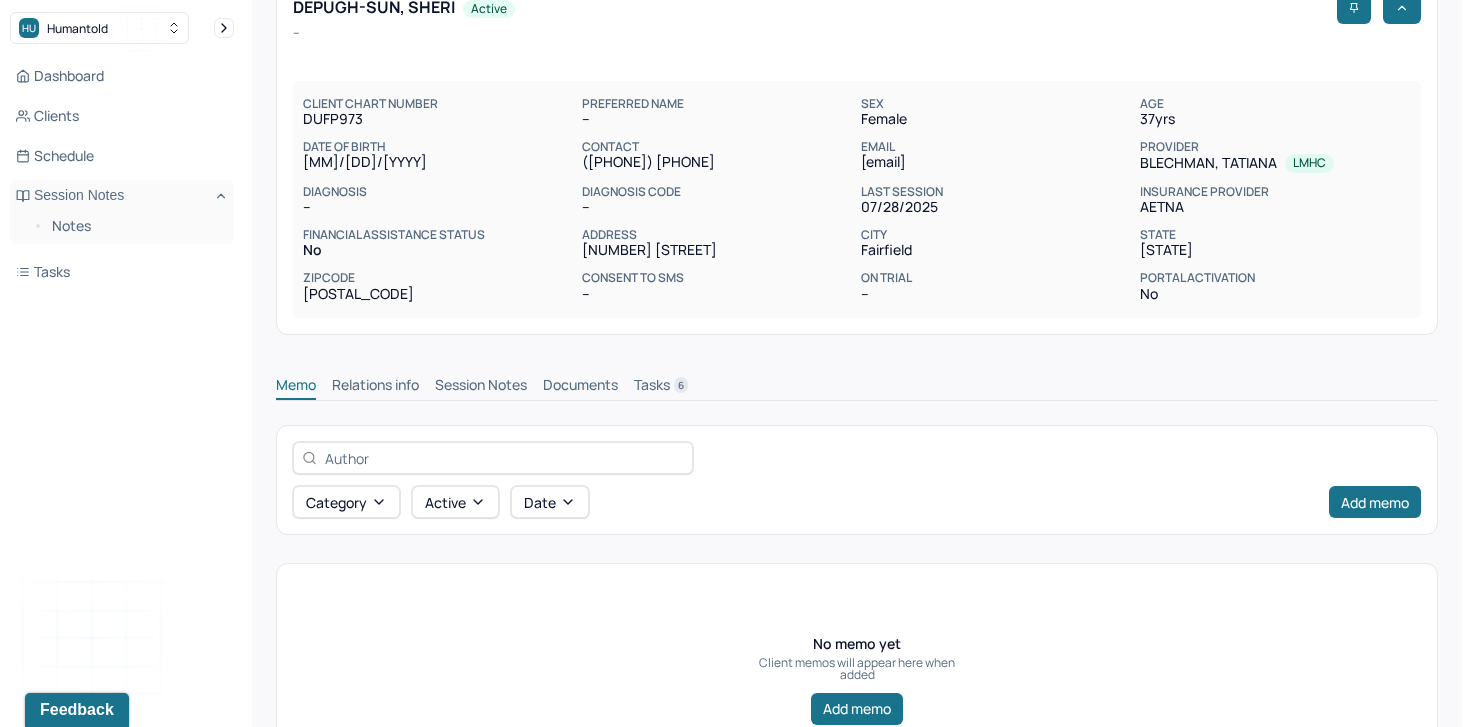 scroll, scrollTop: 0, scrollLeft: 0, axis: both 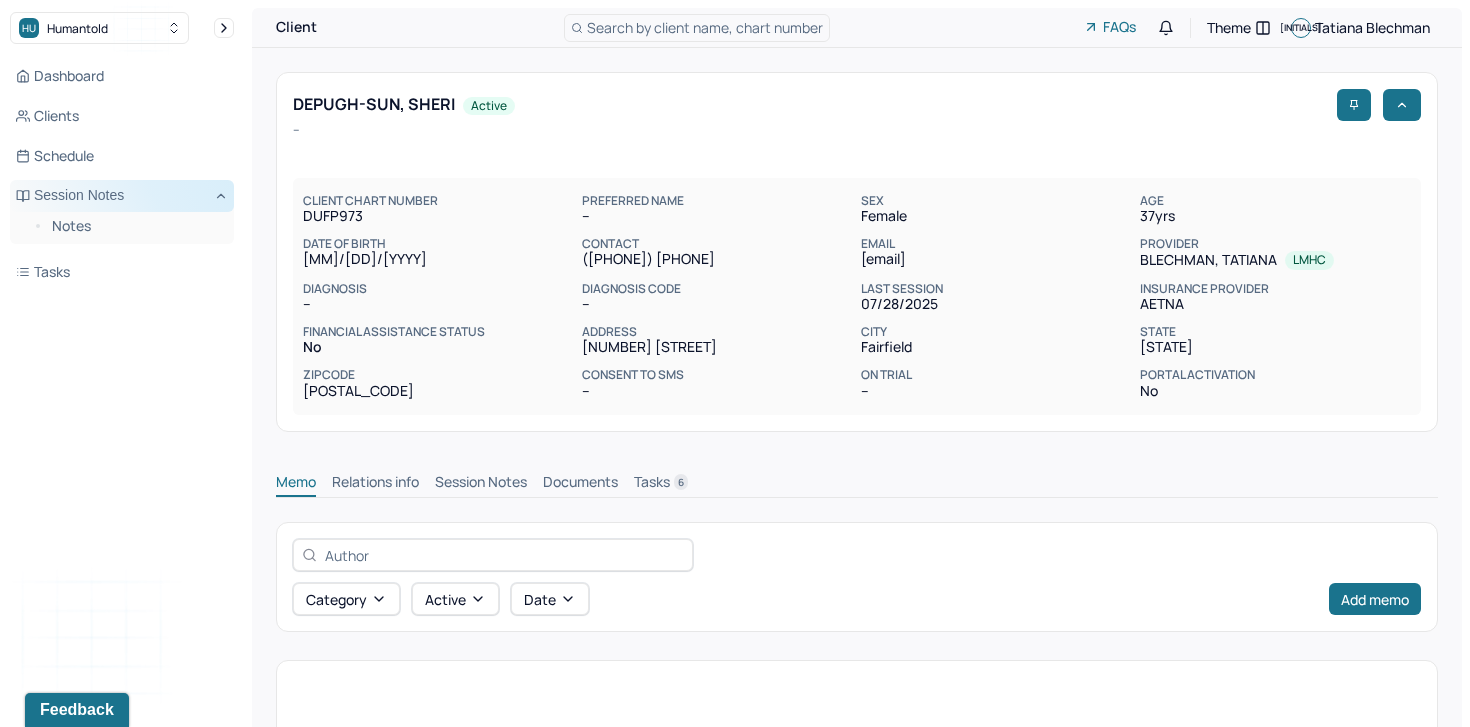 click on "Session Notes" at bounding box center [122, 196] 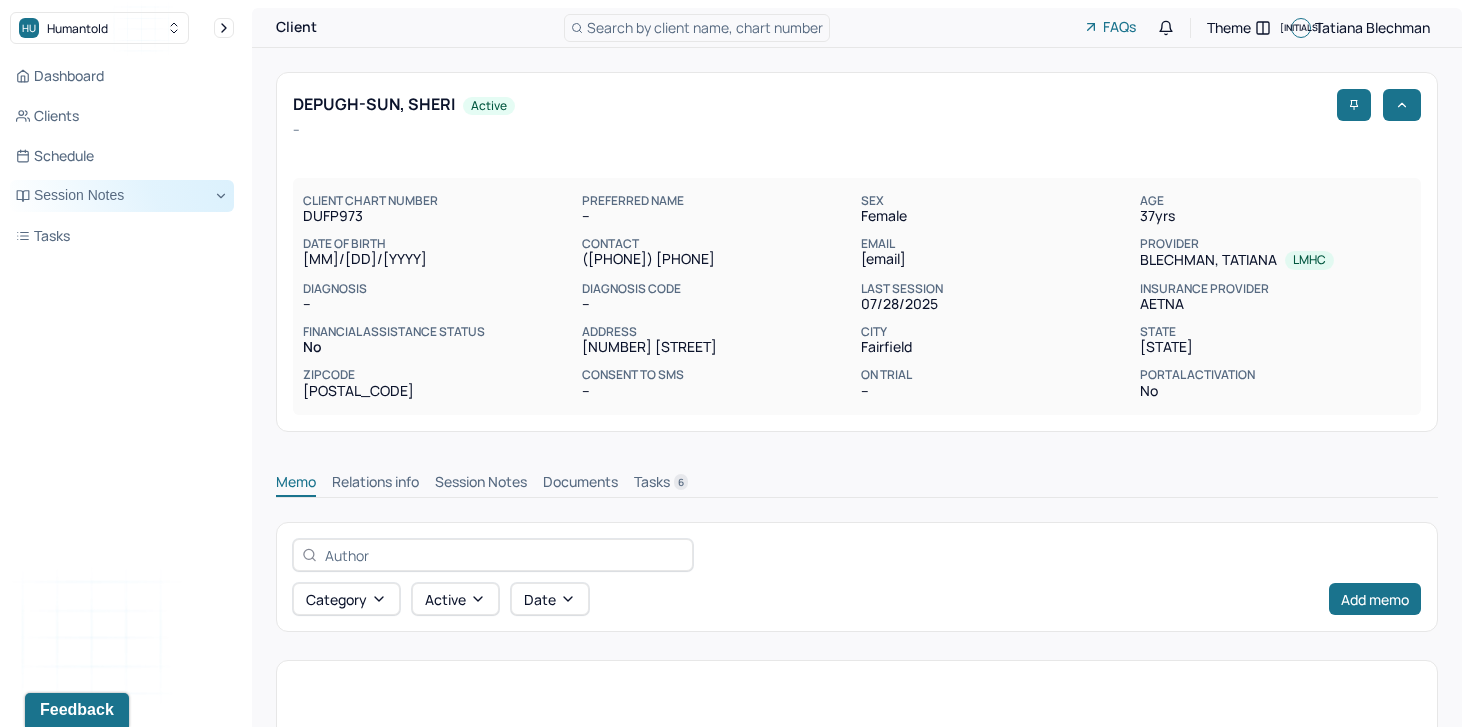 click on "Session Notes" at bounding box center [122, 196] 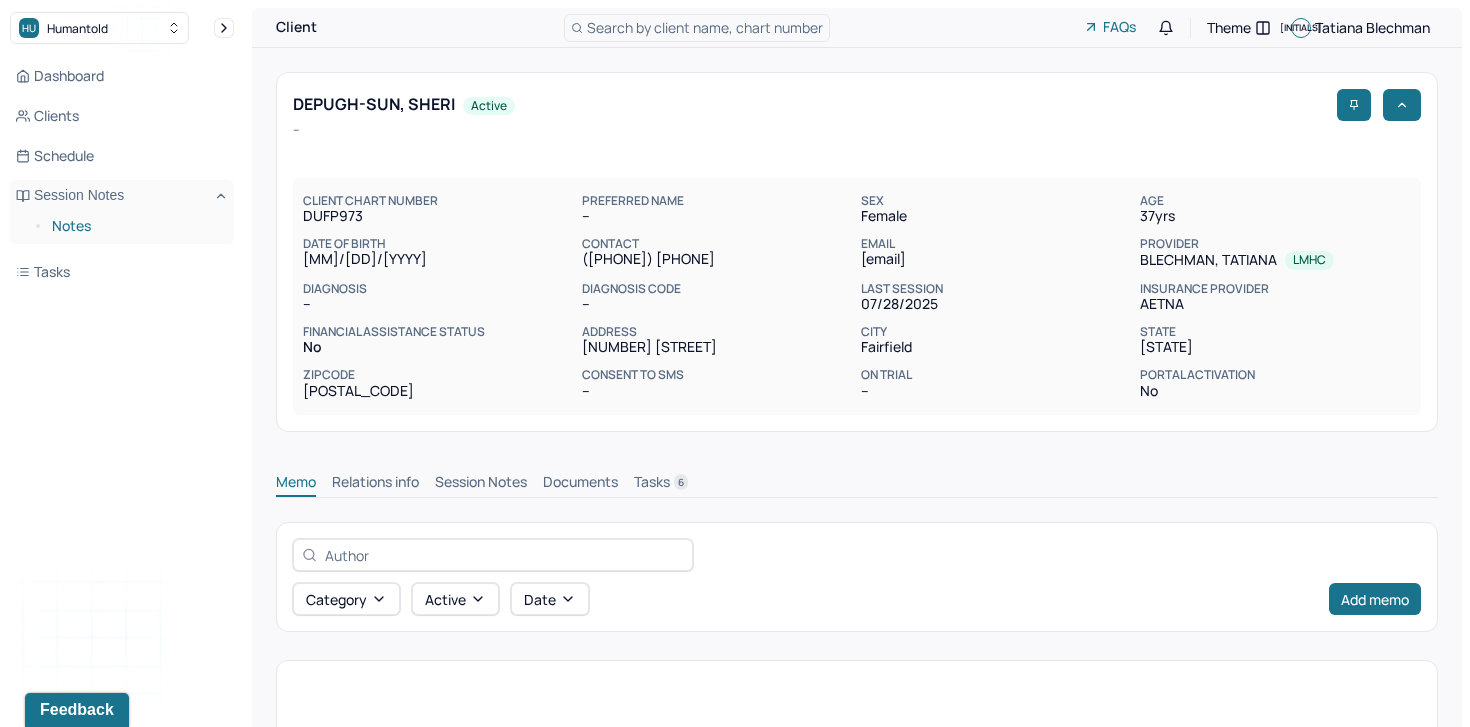 click on "Notes" at bounding box center (135, 226) 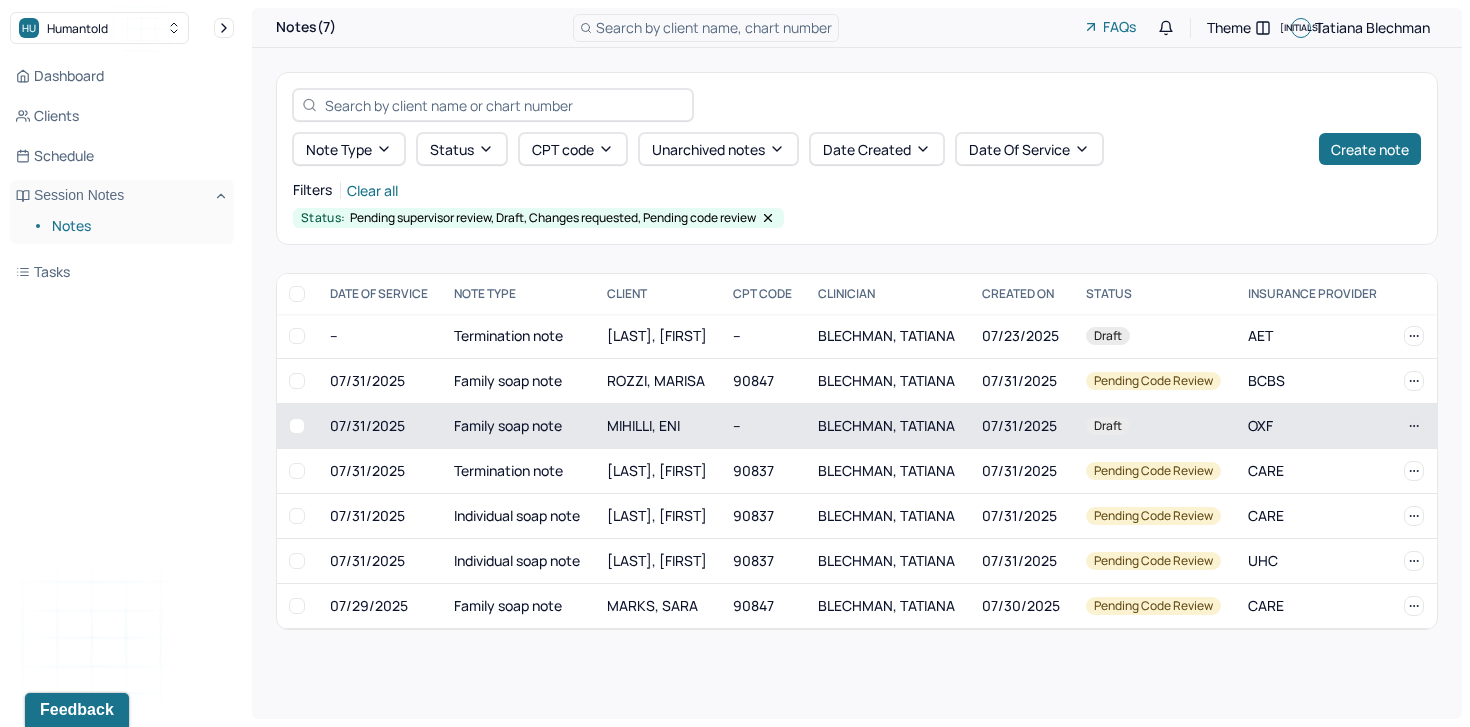 click on "MIHILLI, ENI" at bounding box center (658, 426) 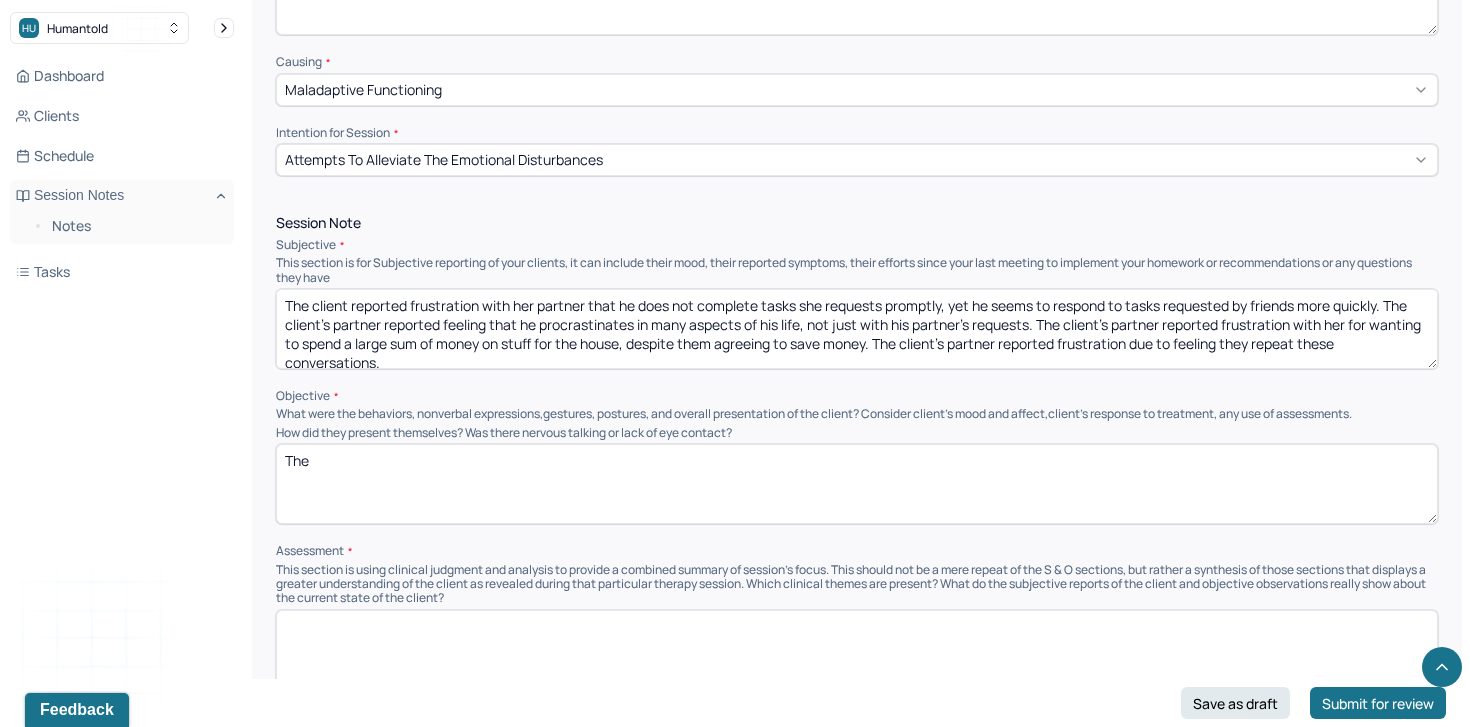 scroll, scrollTop: 799, scrollLeft: 0, axis: vertical 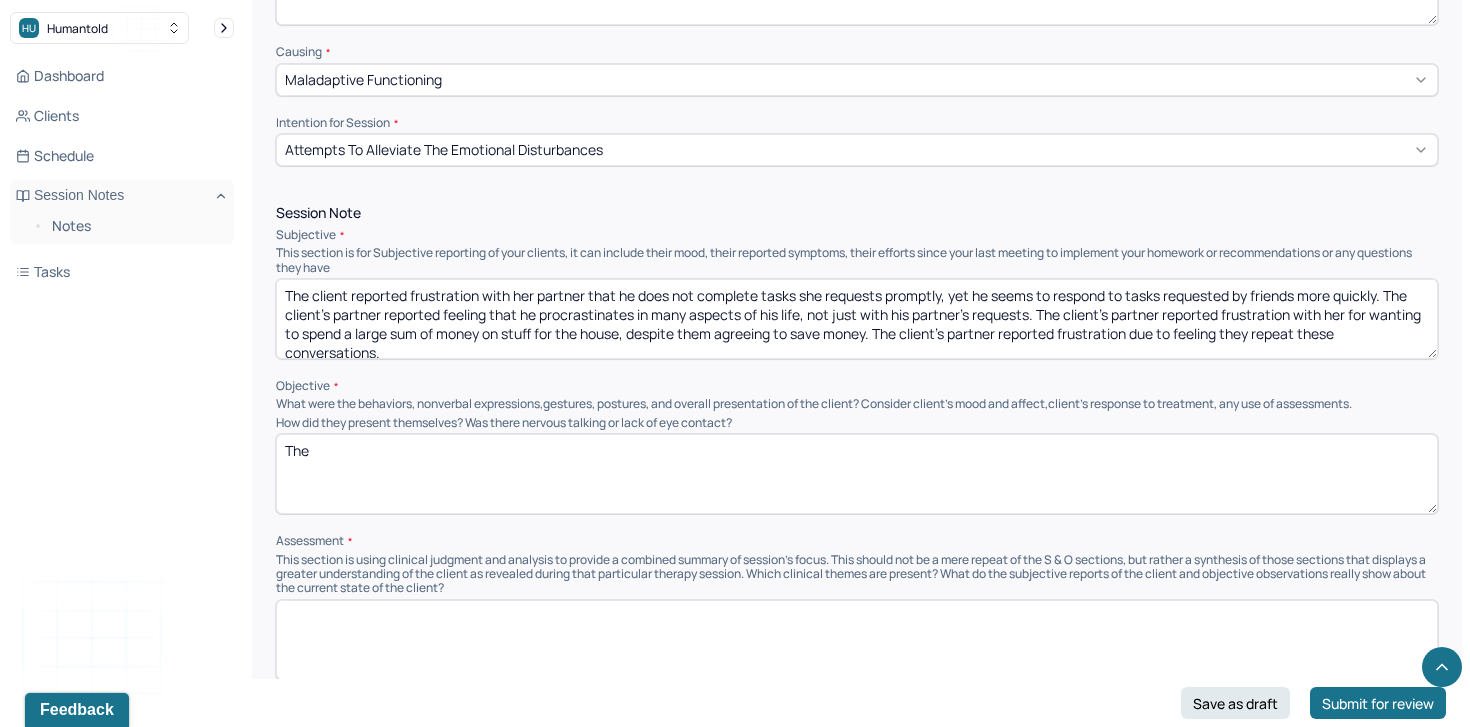 click on "The client reported frustration with her partner that he does not complete tasks she requests promptly, yet he seems to respond to tasks requested by friends more quickly. The client's partner reported feeling that he procrastinates in many aspects of his life, not just with his partner's requests. The client's partner reported frustration with her for wanting to spend a large sum of money on stuff for the house, despite them agreeing to save money. The client's partner reported frustration due to feeling they repeat these conversations." at bounding box center (857, 319) 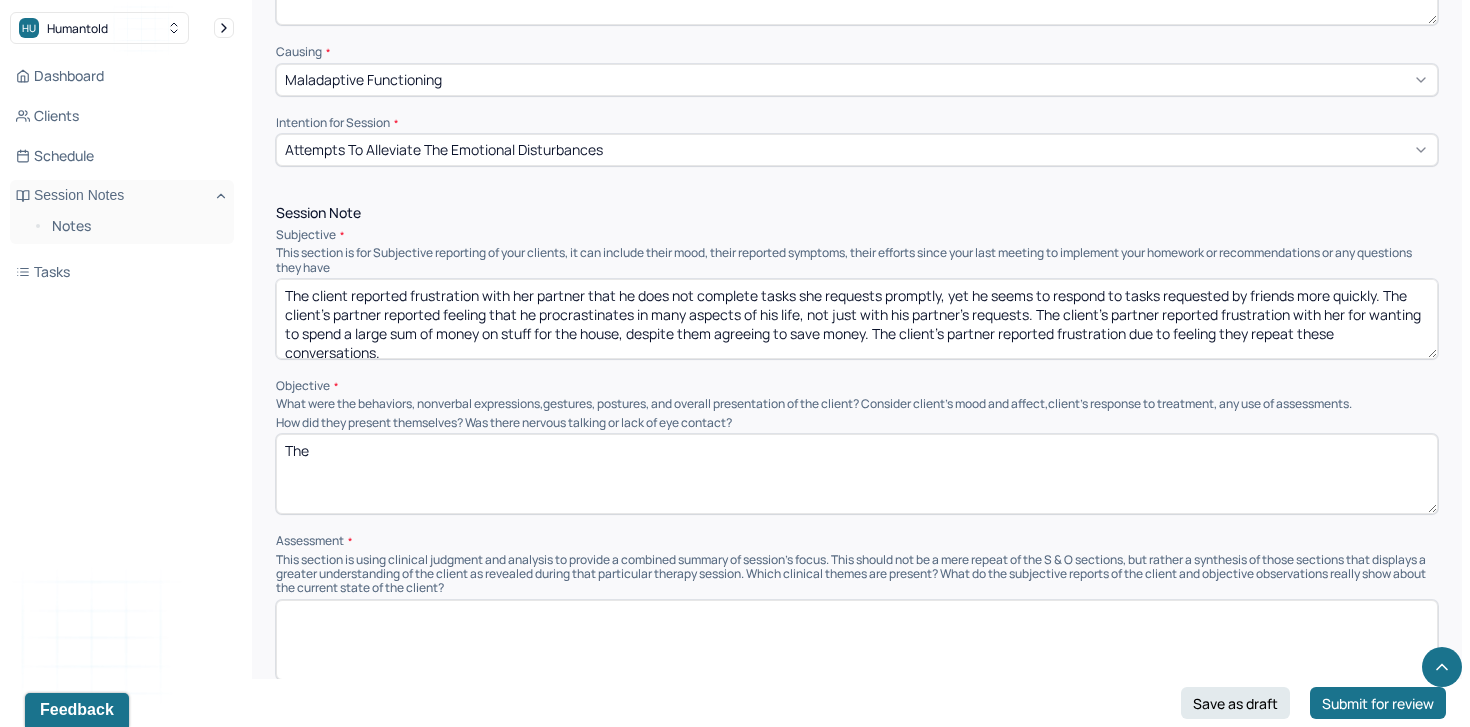click on "The client reported frustration with her partner that he does not complete tasks she requests promptly, yet he seems to respond to tasks requested by friends more quickly. The client's partner reported feeling that he procrastinates in many aspects of his life, not just with his partner's requests. The client's partner reported frustration with her for wanting to spend a large sum of money on stuff for the house, despite them agreeing to save money. The client's partner reported frustration due to feeling they repeat these conversations." at bounding box center [857, 319] 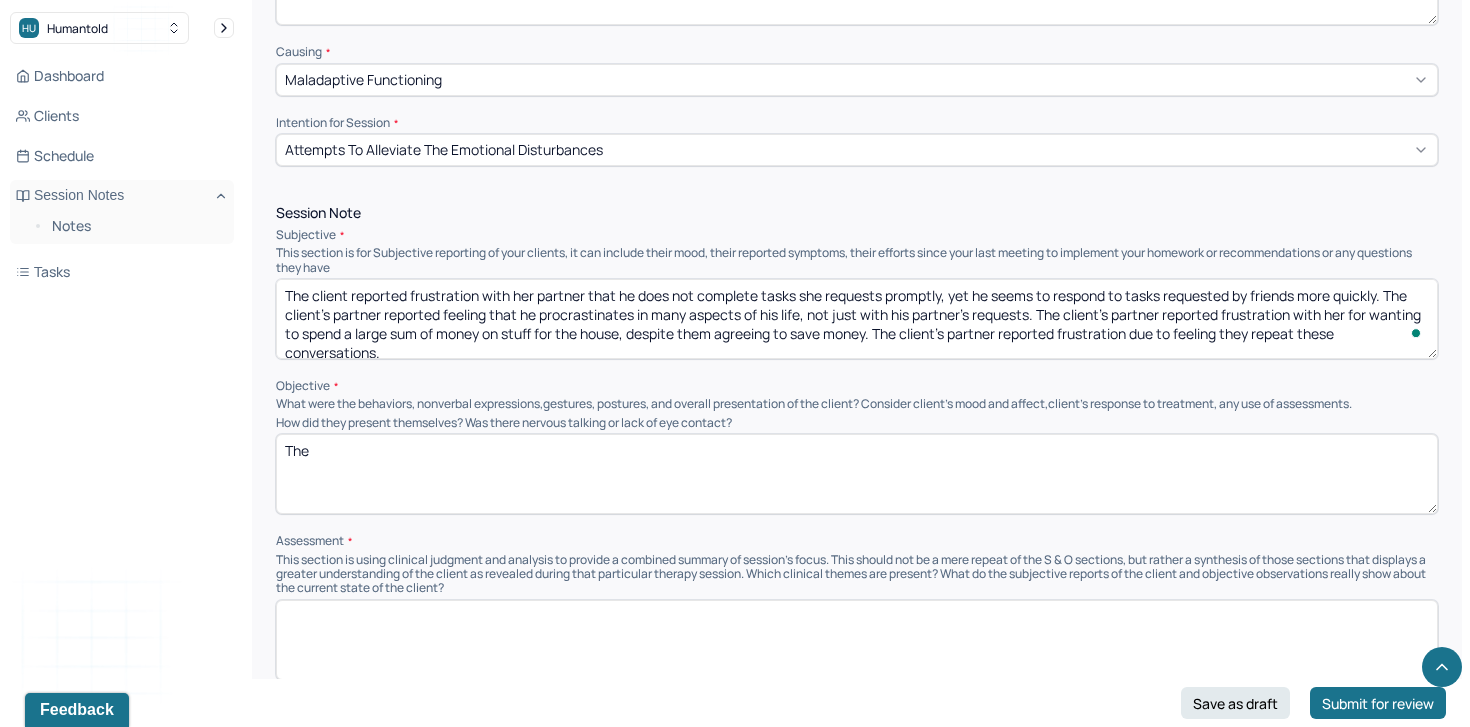 click on "The client reported frustration with her partner that he does not complete tasks she requests promptly, yet he seems to respond to tasks requested by friends more quickly. The client's partner reported feeling that he procrastinates in many aspects of his life, not just with his partner's requests. The client's partner reported frustration with her for wanting to spend a large sum of money on stuff for the house, despite them agreeing to save money. The client's partner reported frustration due to feeling they repeat these conversations." at bounding box center [857, 319] 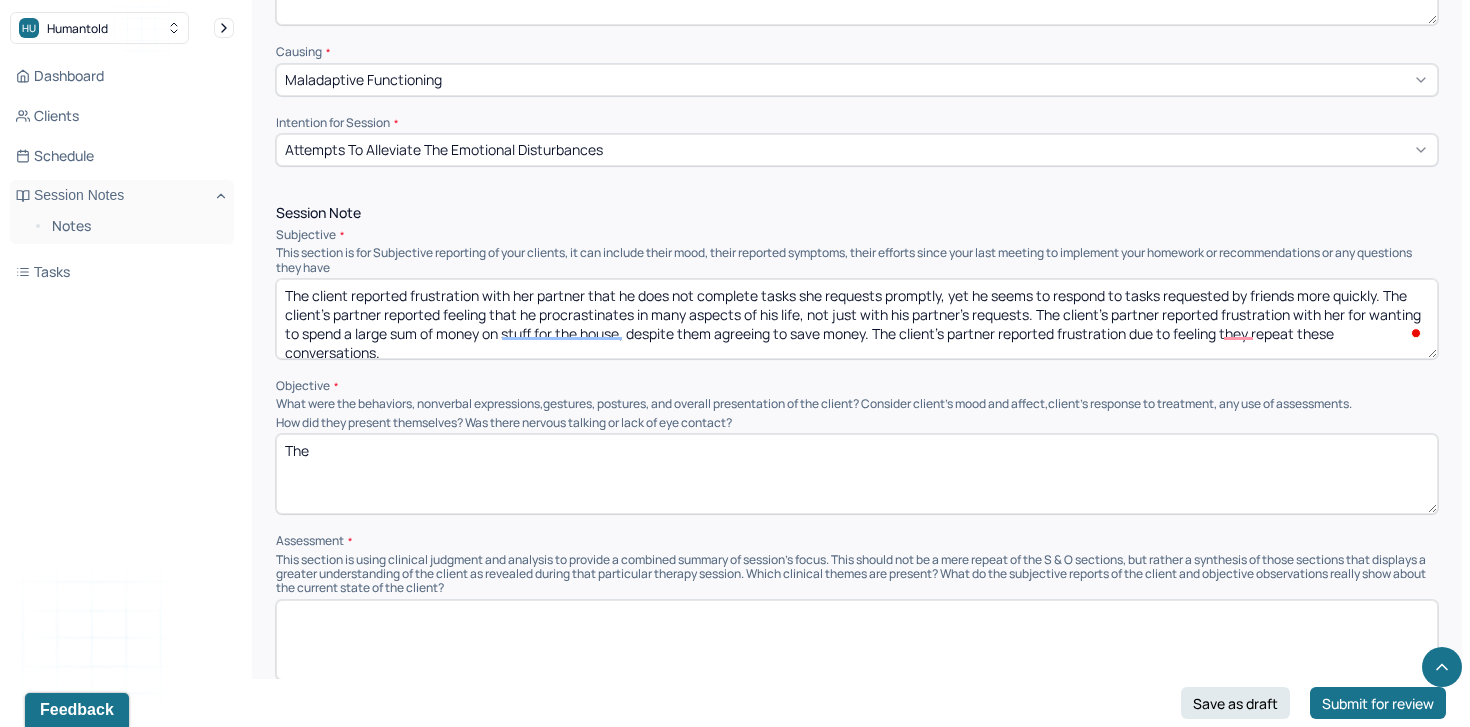click on "The" at bounding box center [857, 474] 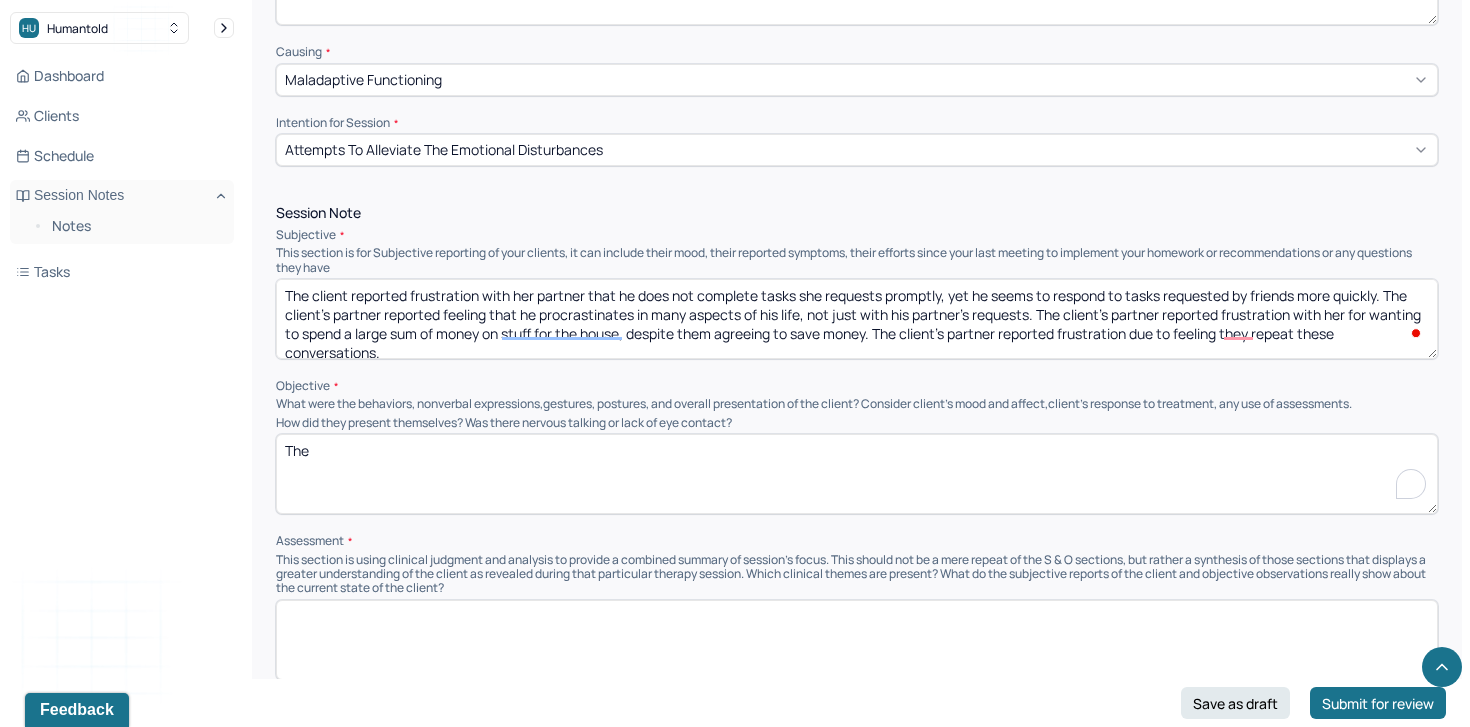 click on "The" at bounding box center [857, 474] 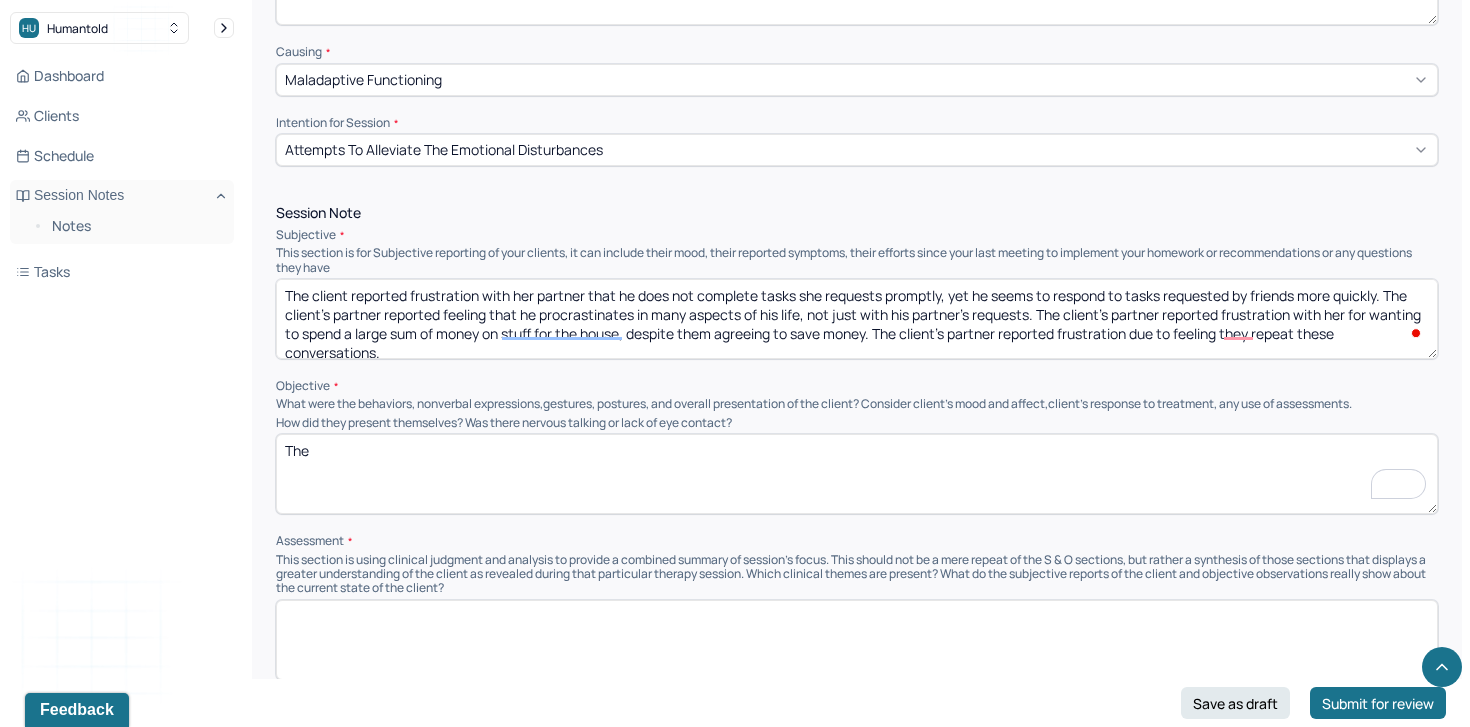paste on "couple presented with relational tension, marked by visible frustration and moments of tension in communication. Both partners were engaged in the session, though occasionally spoke over one another. Affect was appropriate to content; both appeared emotionally activated, but remained respectful" 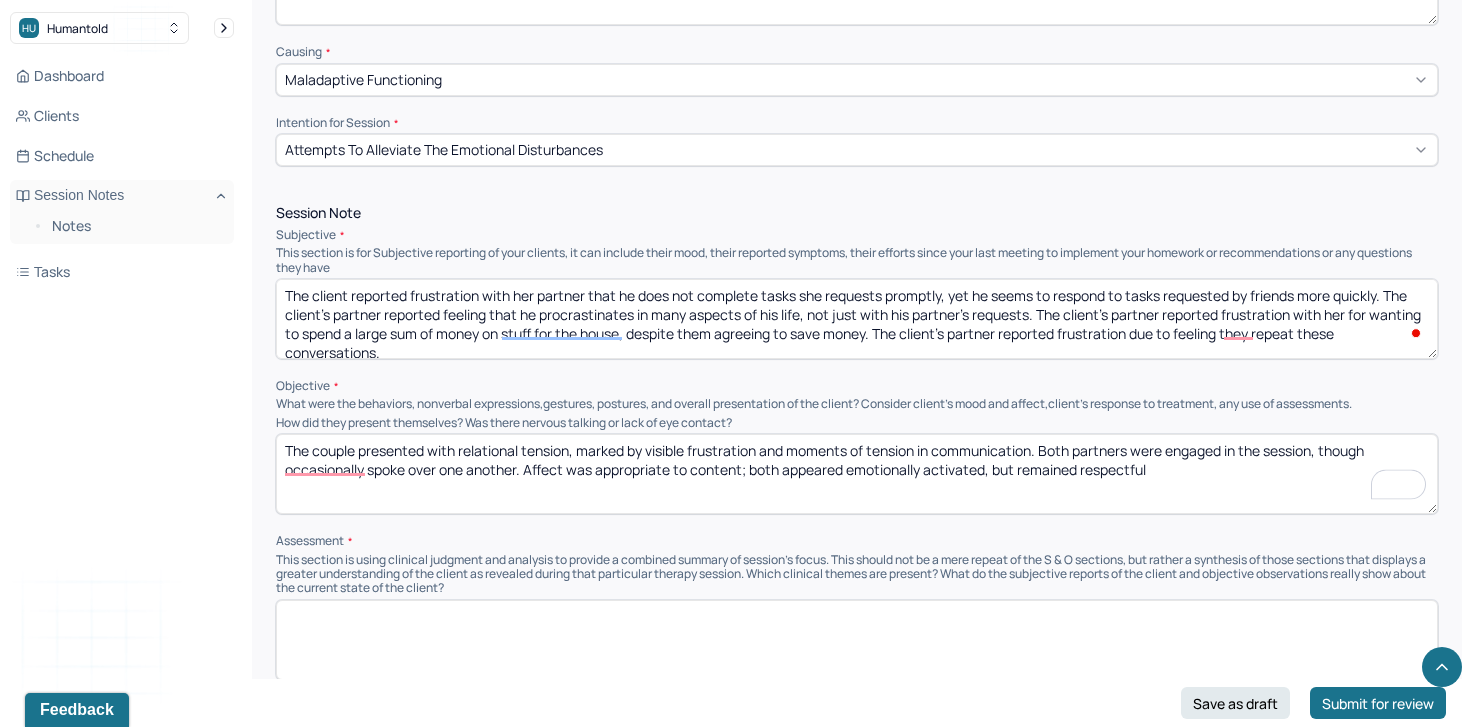 click on "The" at bounding box center (857, 474) 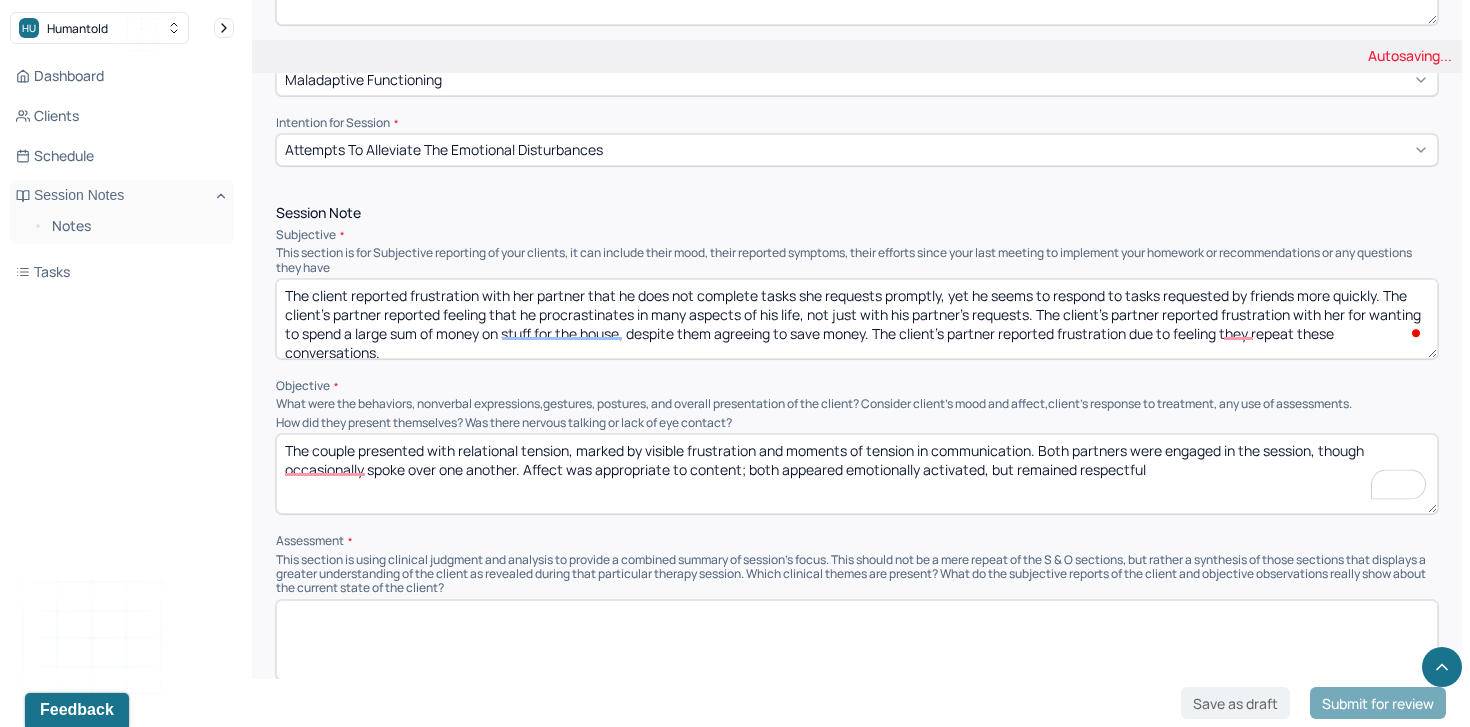 click on "The" at bounding box center [857, 474] 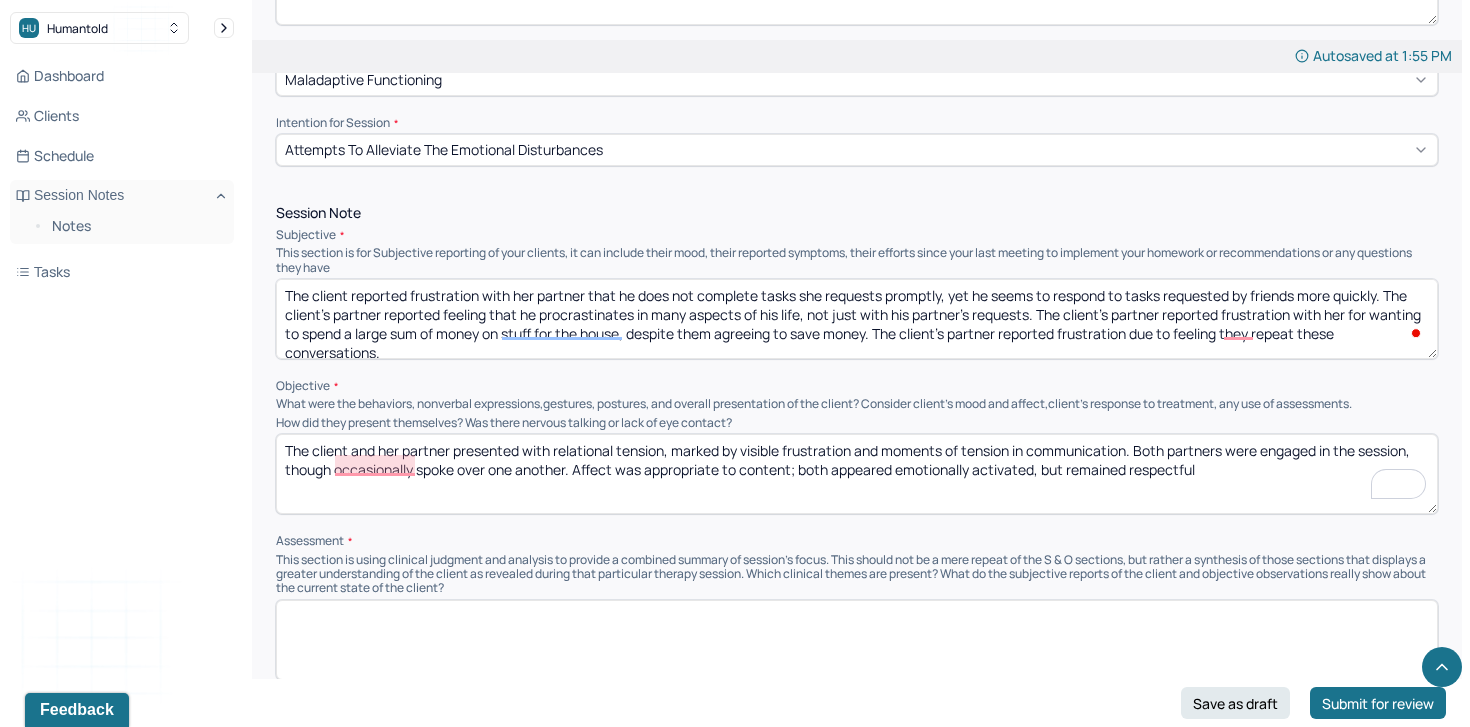 drag, startPoint x: 285, startPoint y: 466, endPoint x: 571, endPoint y: 467, distance: 286.00174 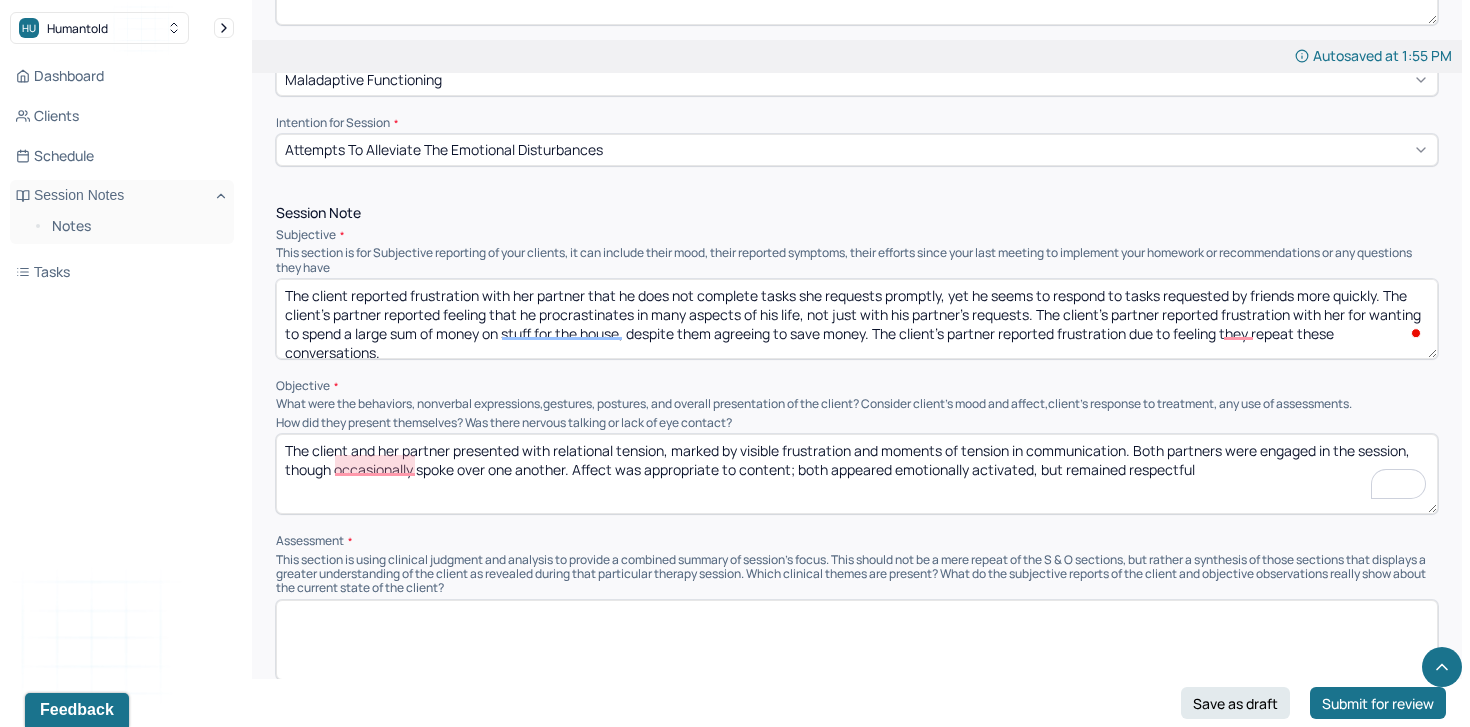 click on "The client and her partner presented with relational tension, marked by visible frustration and moments of tension in communication. Both partners were engaged in the session, though occasionally spoke over one another. Affect was appropriate to content; both appeared emotionally activated, but remained respectful" at bounding box center [857, 474] 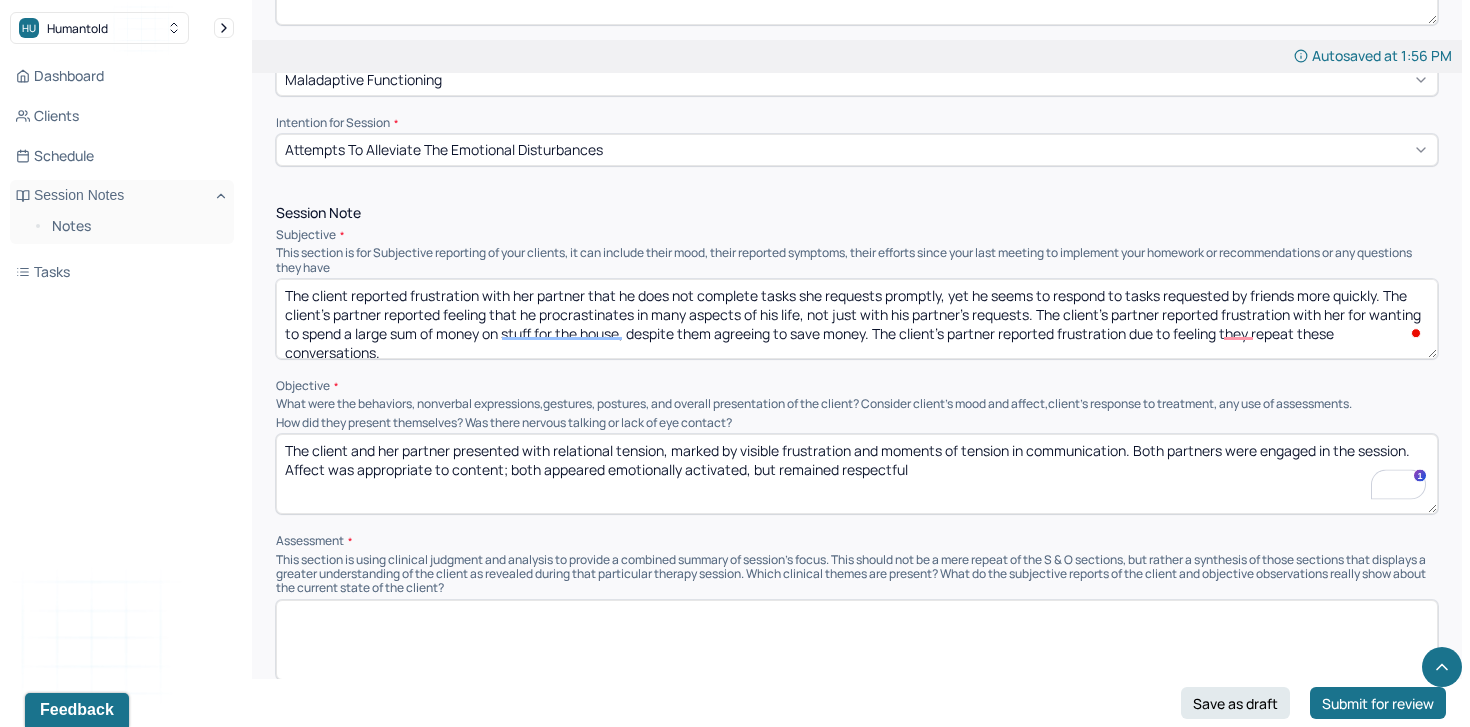 click on "The client and her partner presented with relational tension, marked by visible frustration and moments of tension in communication. Both partners were engaged in the session. Affect was appropriate to content; both appeared emotionally activated, but remained respectful" at bounding box center [857, 474] 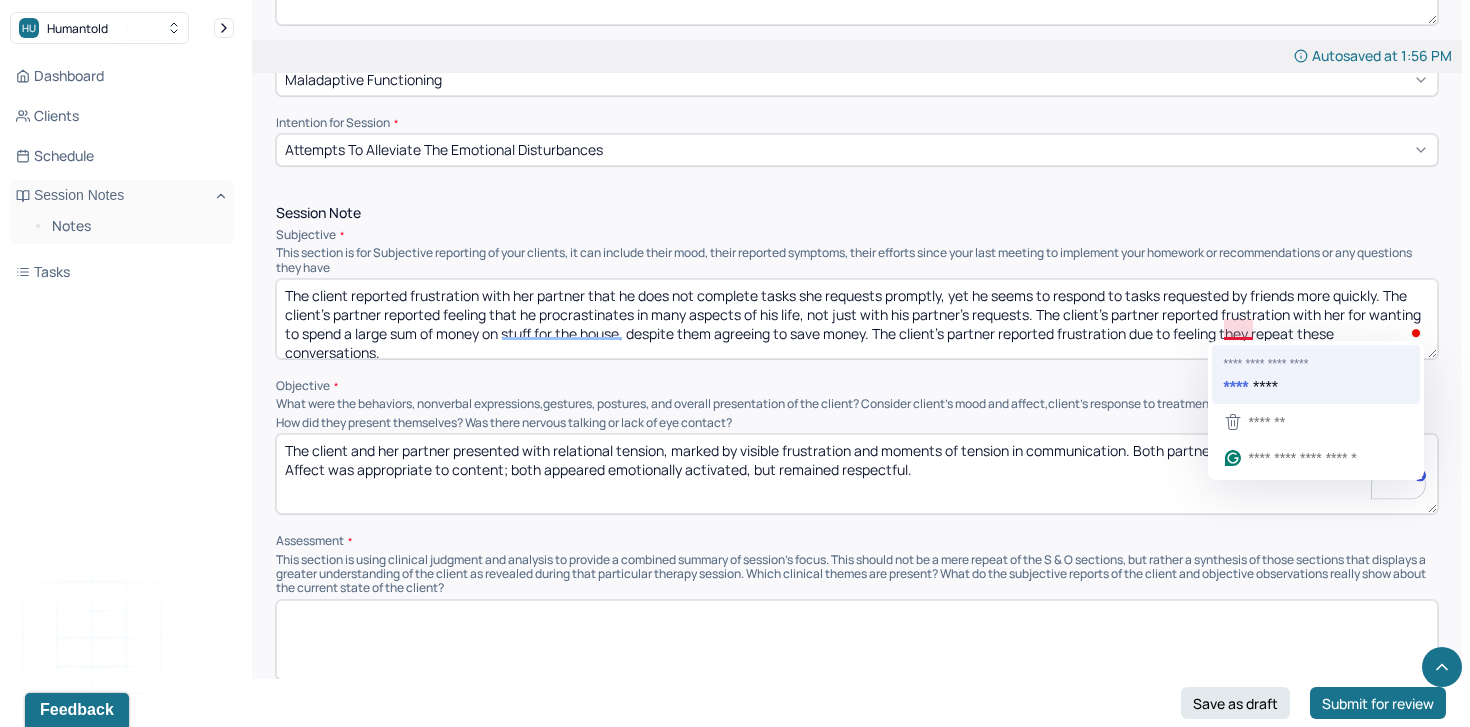 type on "The client and her partner presented with relational tension, marked by visible frustration and moments of tension in communication. Both partners were engaged in the session. Affect was appropriate to content; both appeared emotionally activated, but remained respectful." 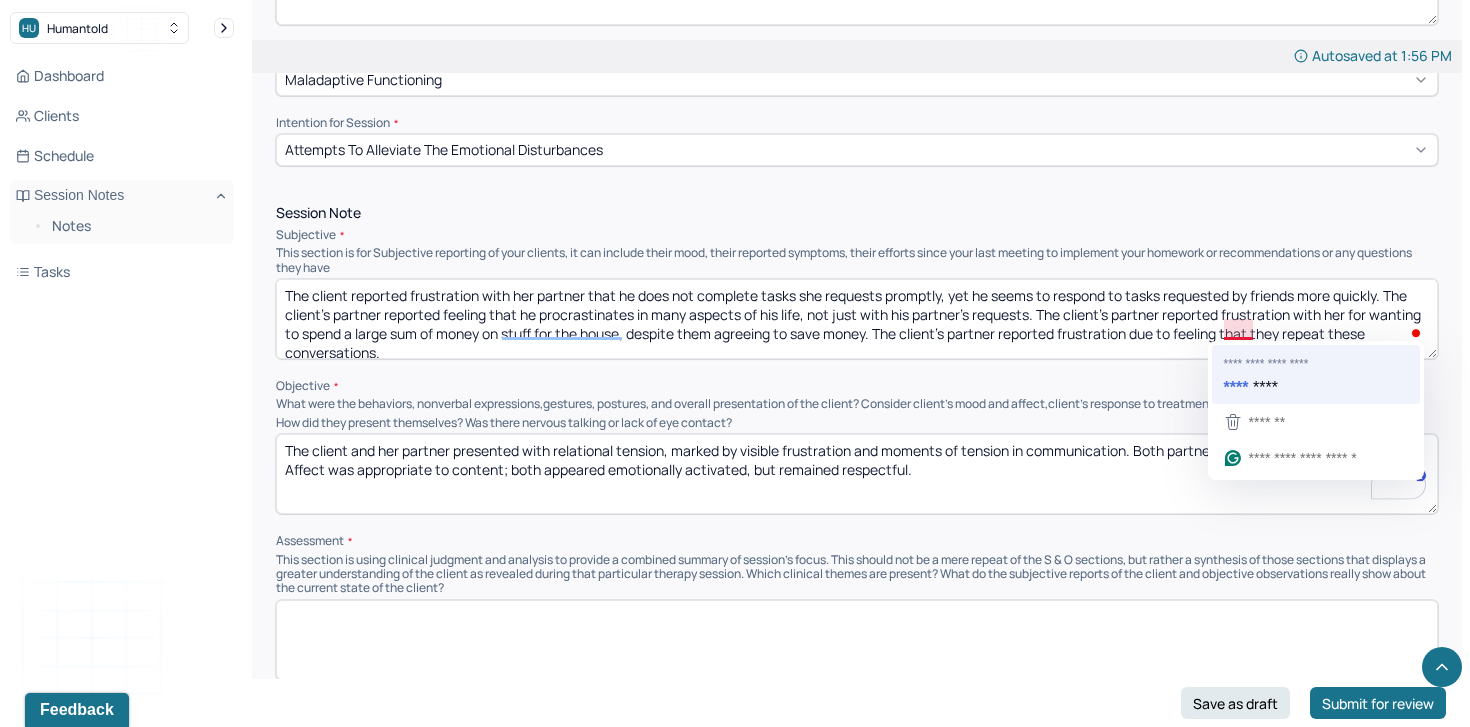 scroll, scrollTop: 0, scrollLeft: 0, axis: both 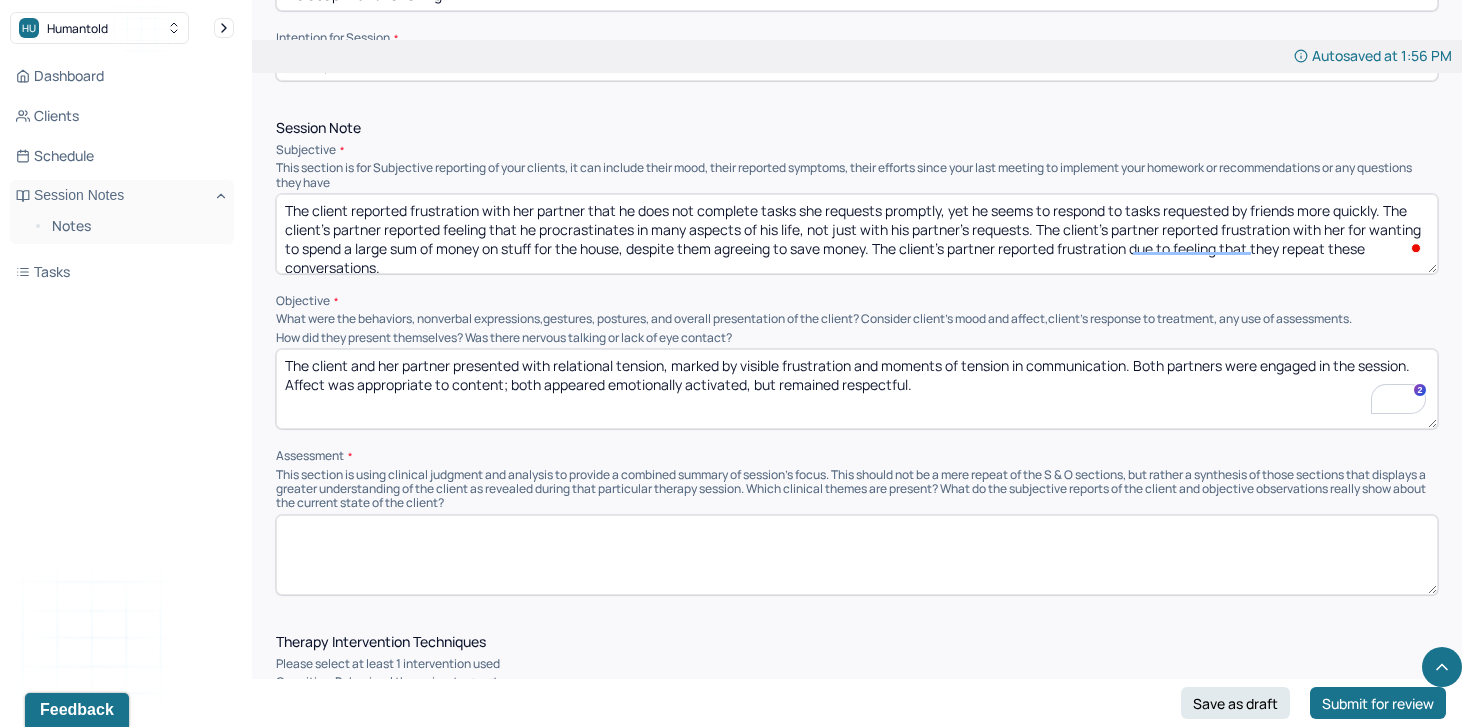type on "The client reported frustration with her partner that he does not complete tasks she requests promptly, yet he seems to respond to tasks requested by friends more quickly. The client's partner reported feeling that he procrastinates in many aspects of his life, not just with his partner's requests. The client's partner reported frustration with her for wanting to spend a large sum of money on stuff for the house, despite them agreeing to save money. The client's partner reported frustration due to feeling that they repeat these conversations." 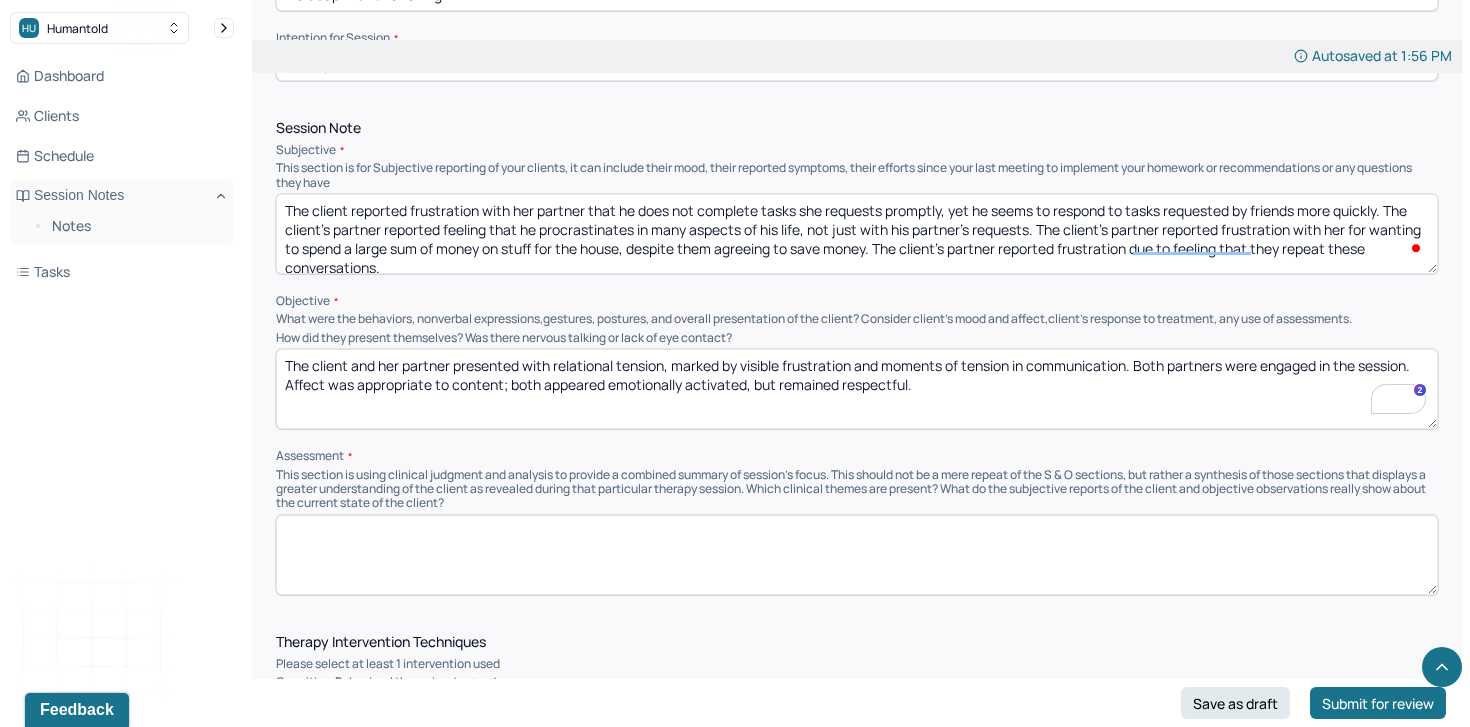 click at bounding box center (857, 555) 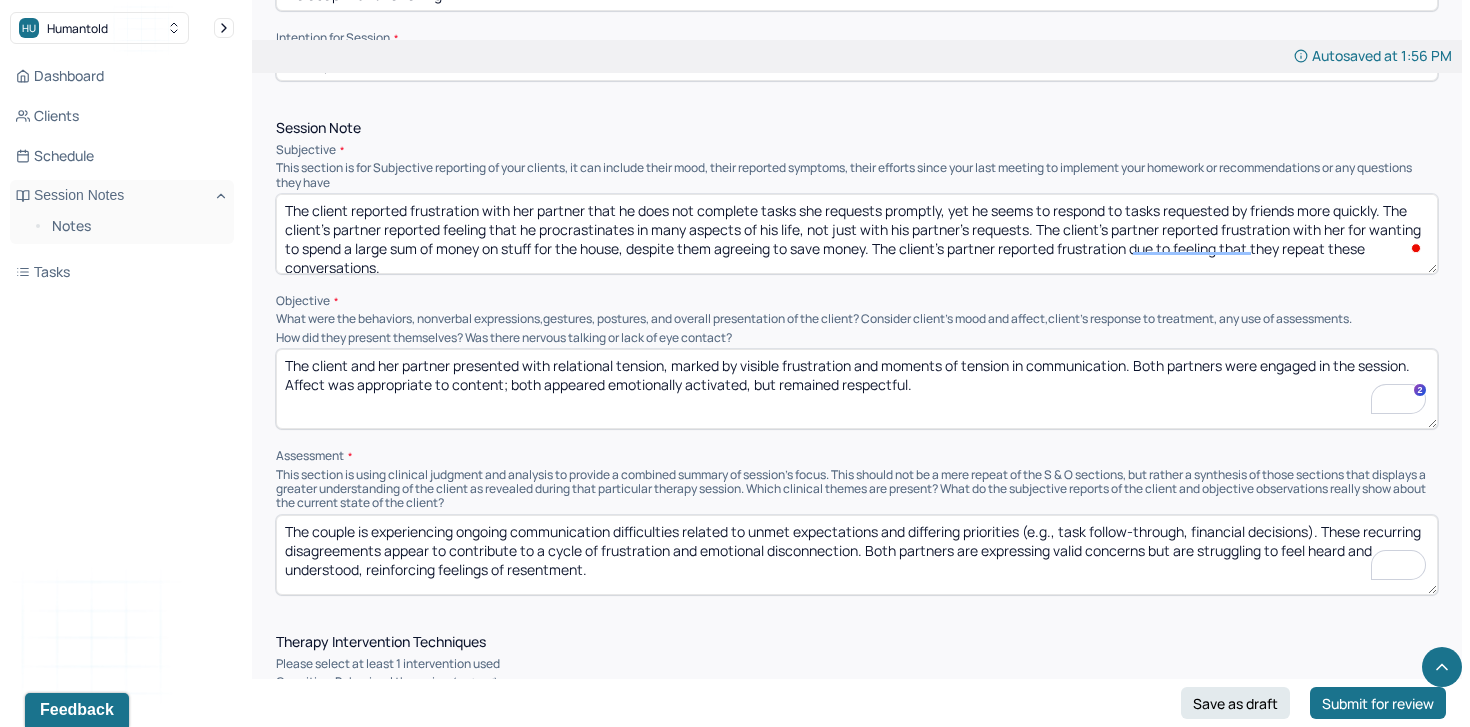 scroll, scrollTop: 0, scrollLeft: 0, axis: both 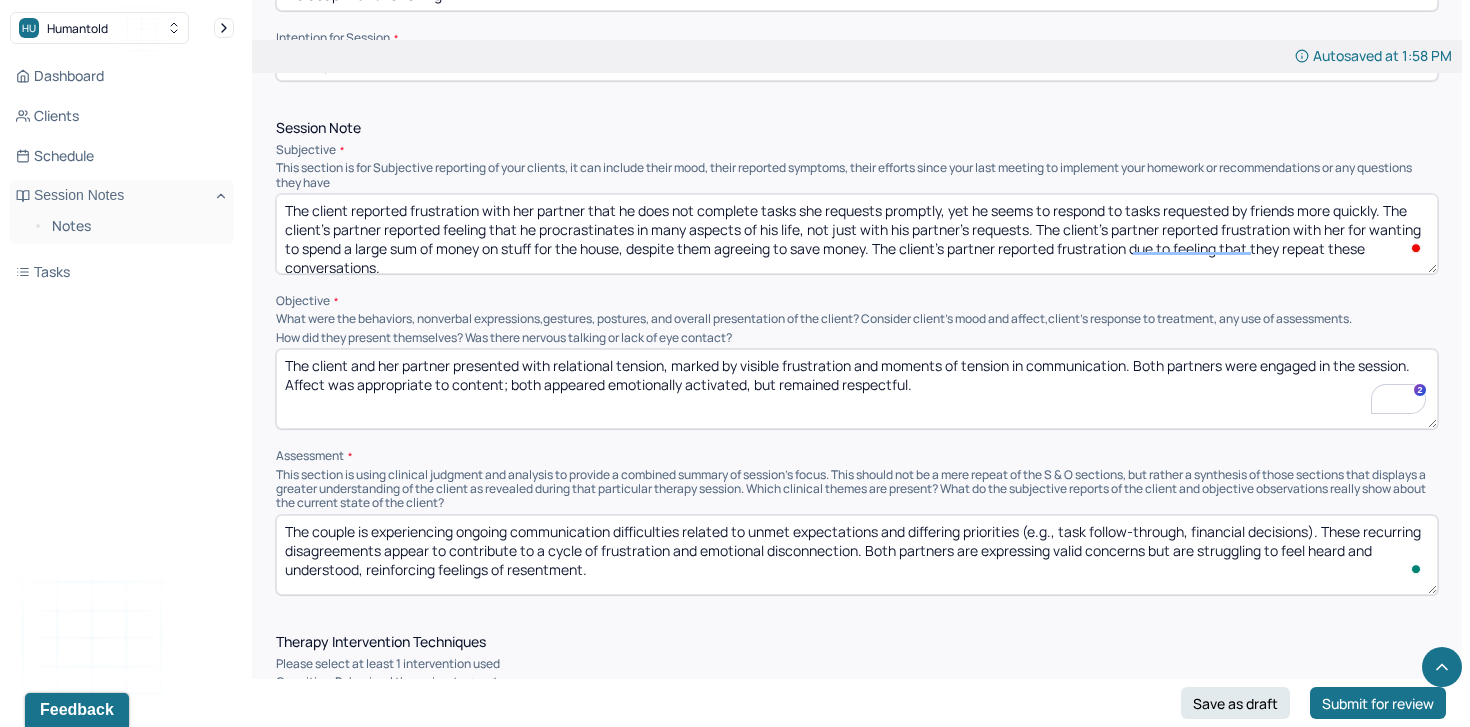 drag, startPoint x: 1031, startPoint y: 529, endPoint x: 1325, endPoint y: 529, distance: 294 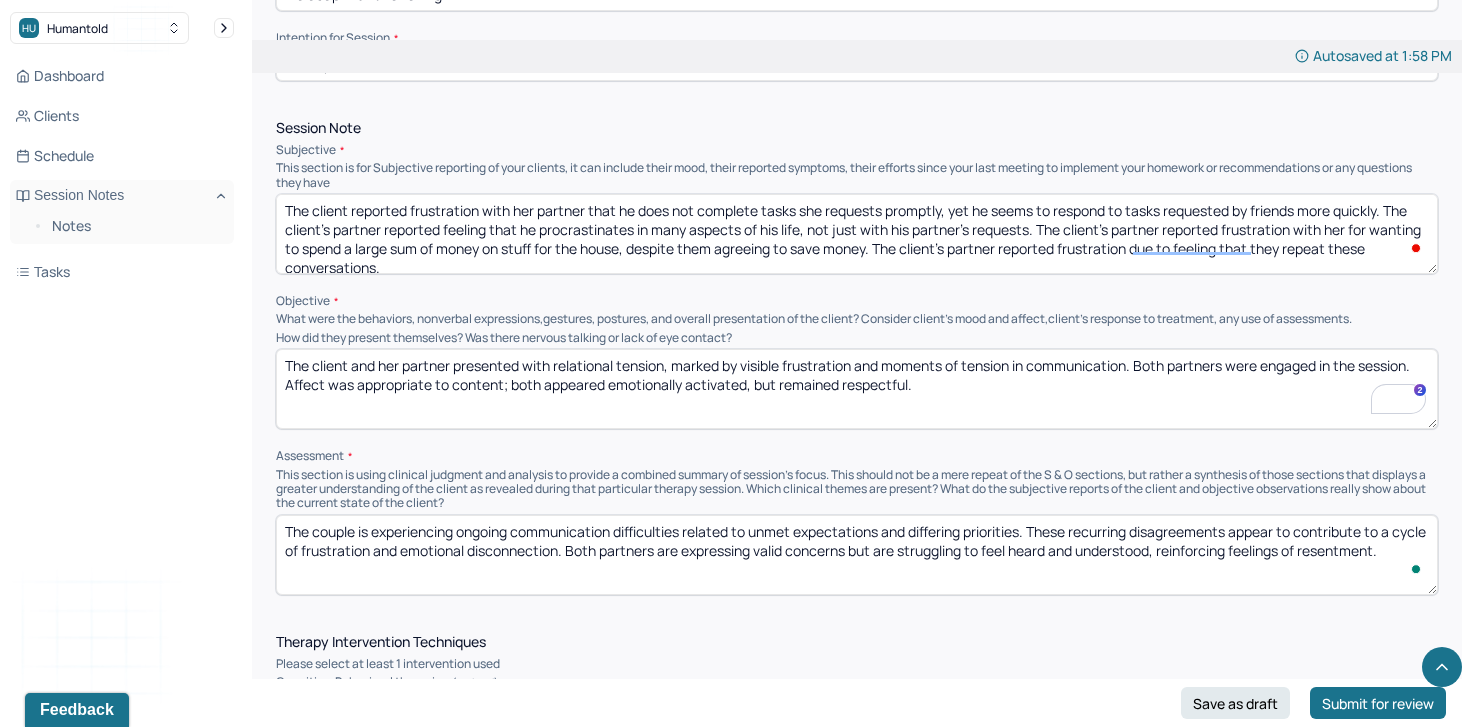 click on "The couple is experiencing ongoing communication difficulties related to unmet expectations and differing priorities (e.g., task follow-through, financial decisions). These recurring disagreements appear to contribute to a cycle of frustration and emotional disconnection. Both partners are expressing valid concerns but are struggling to feel heard and understood, reinforcing feelings of resentment." at bounding box center (857, 555) 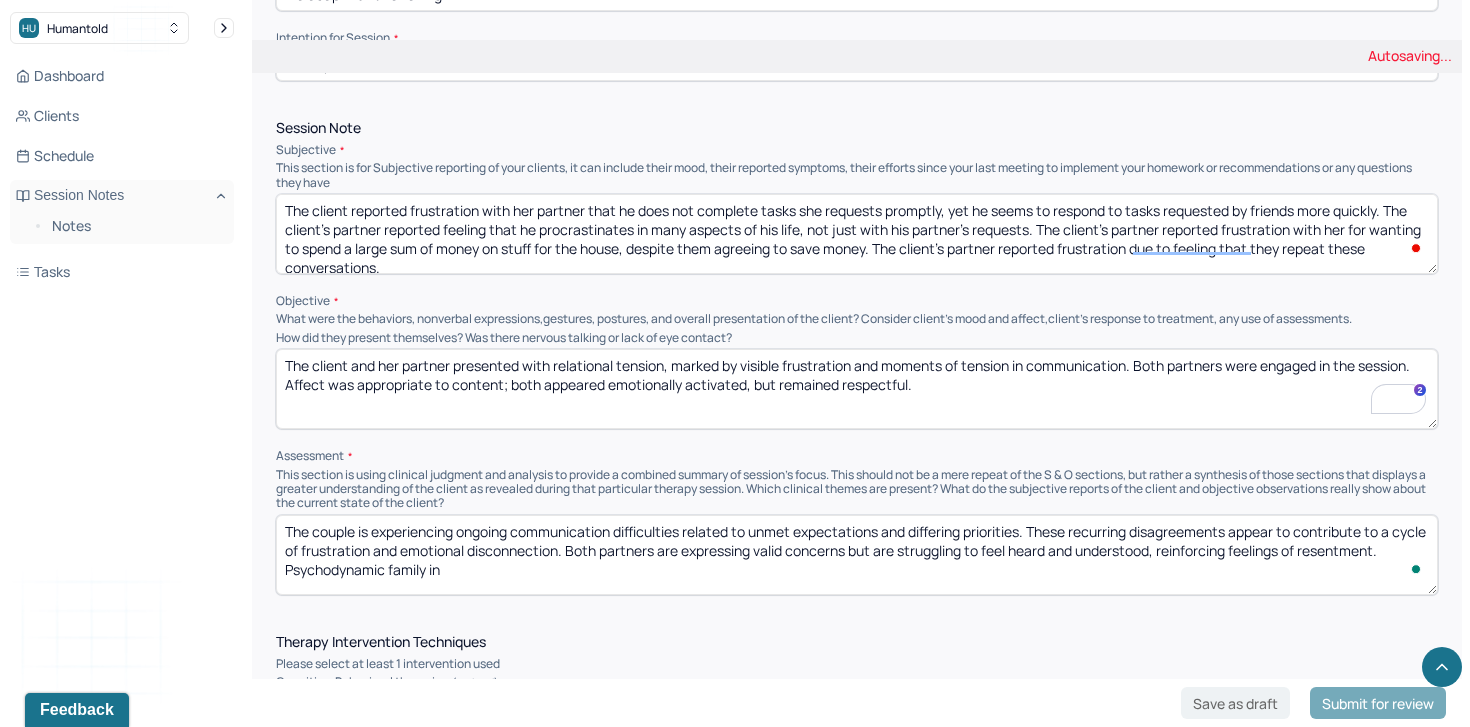 click on "The couple is experiencing ongoing communication difficulties related to unmet expectations and differing priorities. These recurring disagreements appear to contribute to a cycle of frustration and emotional disconnection. Both partners are expressing valid concerns but are struggling to feel heard and understood, reinforcing feelings of resentment." at bounding box center (857, 555) 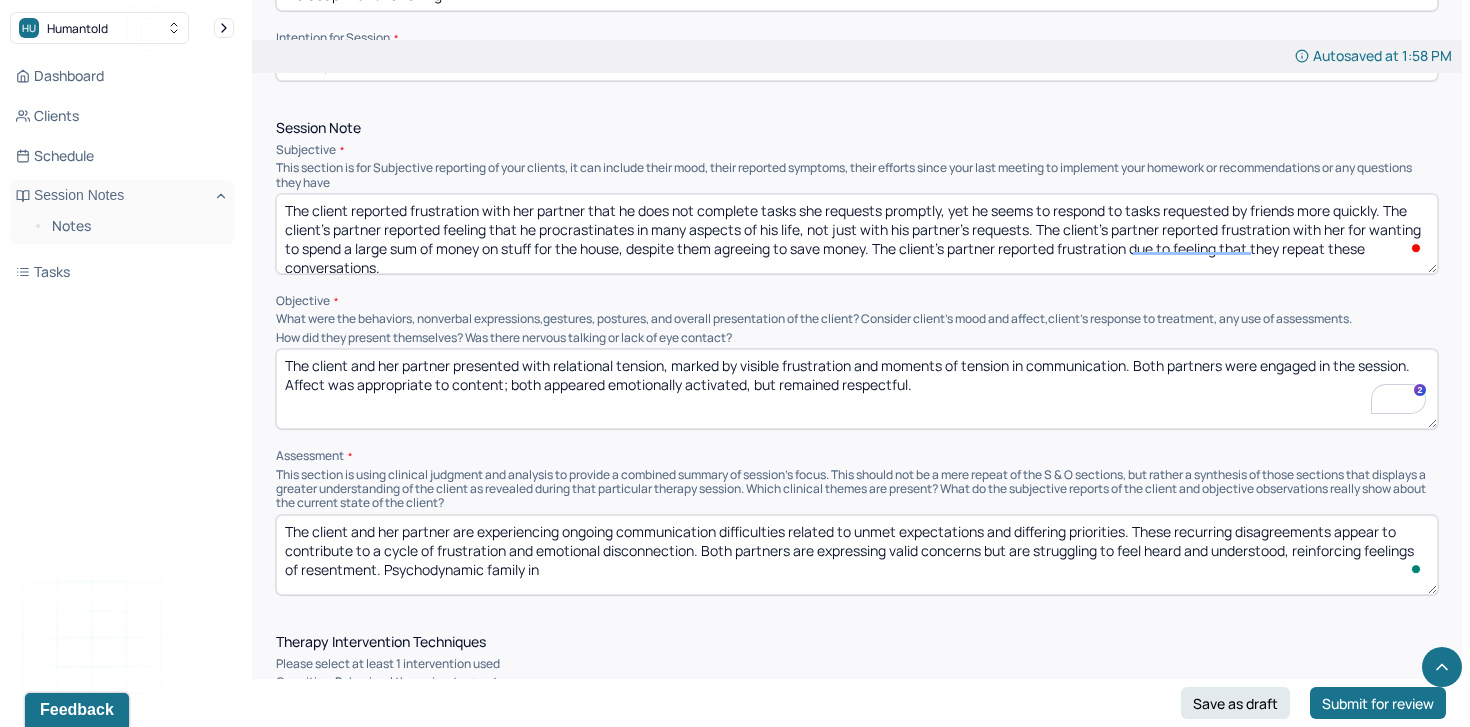 click on "The client and her partner is experiencing ongoing communication difficulties related to unmet expectations and differing priorities. These recurring disagreements appear to contribute to a cycle of frustration and emotional disconnection. Both partners are expressing valid concerns but are struggling to feel heard and understood, reinforcing feelings of resentment. Psychodynamic family in" at bounding box center [857, 555] 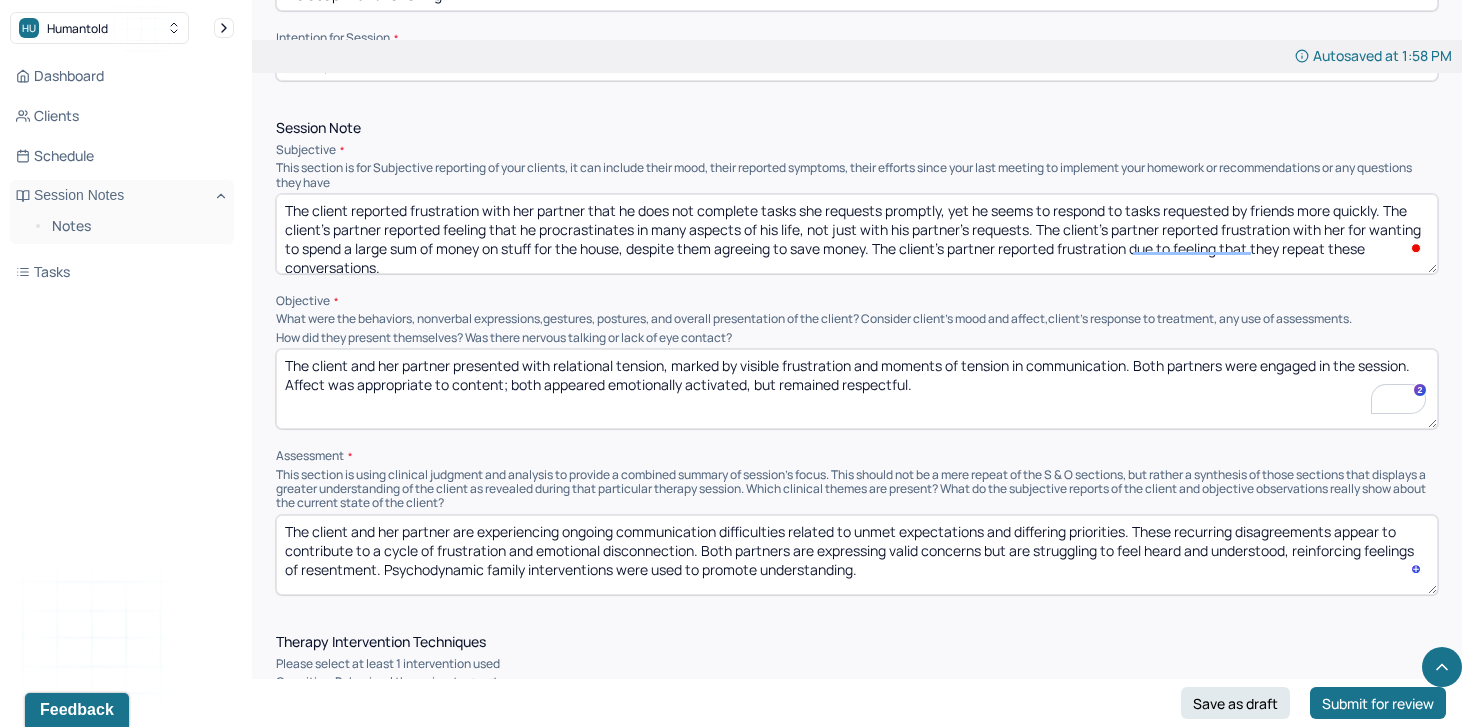 type on "The client and her partner are experiencing ongoing communication difficulties related to unmet expectations and differing priorities. These recurring disagreements appear to contribute to a cycle of frustration and emotional disconnection. Both partners are expressing valid concerns but are struggling to feel heard and understood, reinforcing feelings of resentment. Psychodynamic family interventions were used to promote understanding." 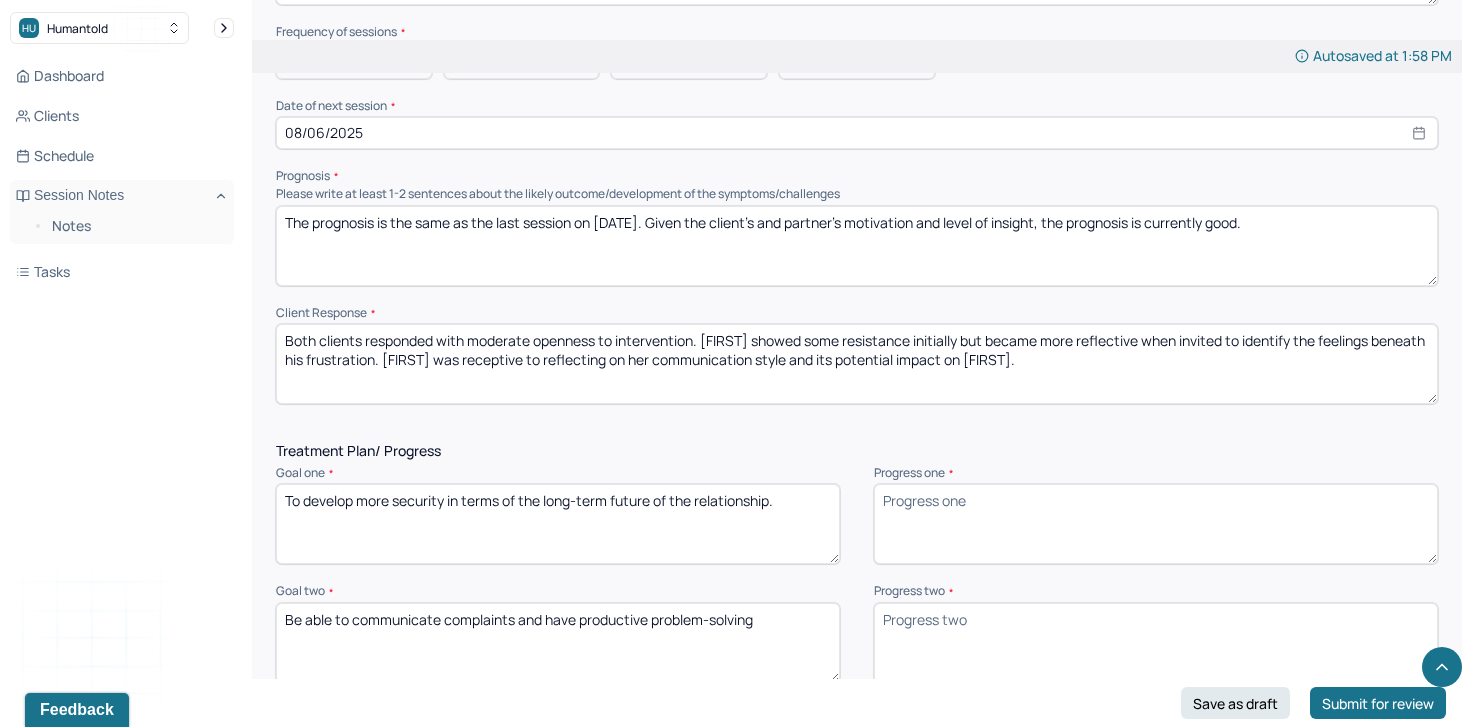 scroll, scrollTop: 2140, scrollLeft: 0, axis: vertical 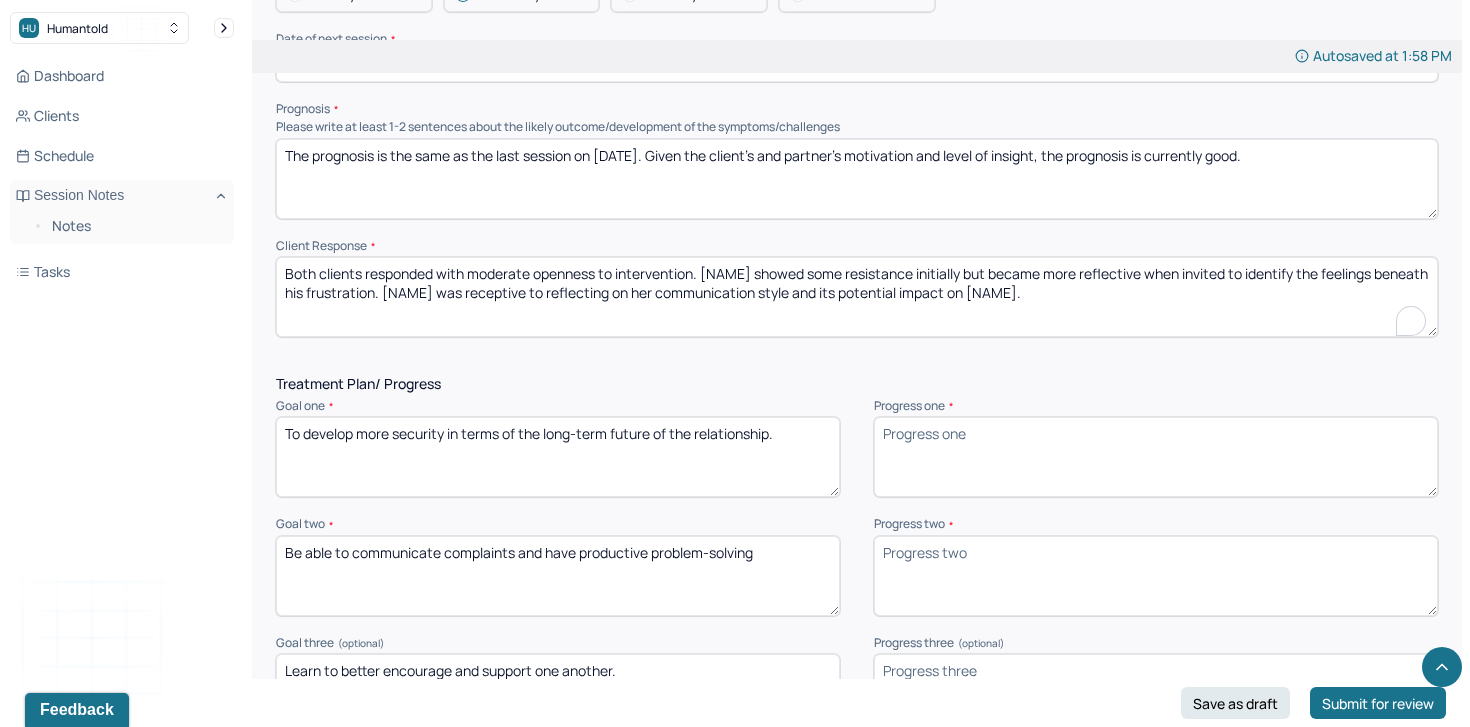 click on "Both clients responded with moderate openness to intervention. Ryan showed some resistance initially but became more reflective when invited to identify the feelings beneath his frustration. Eni was receptive to reflecting on her communication style and its potential impact on Ryan." at bounding box center [857, 297] 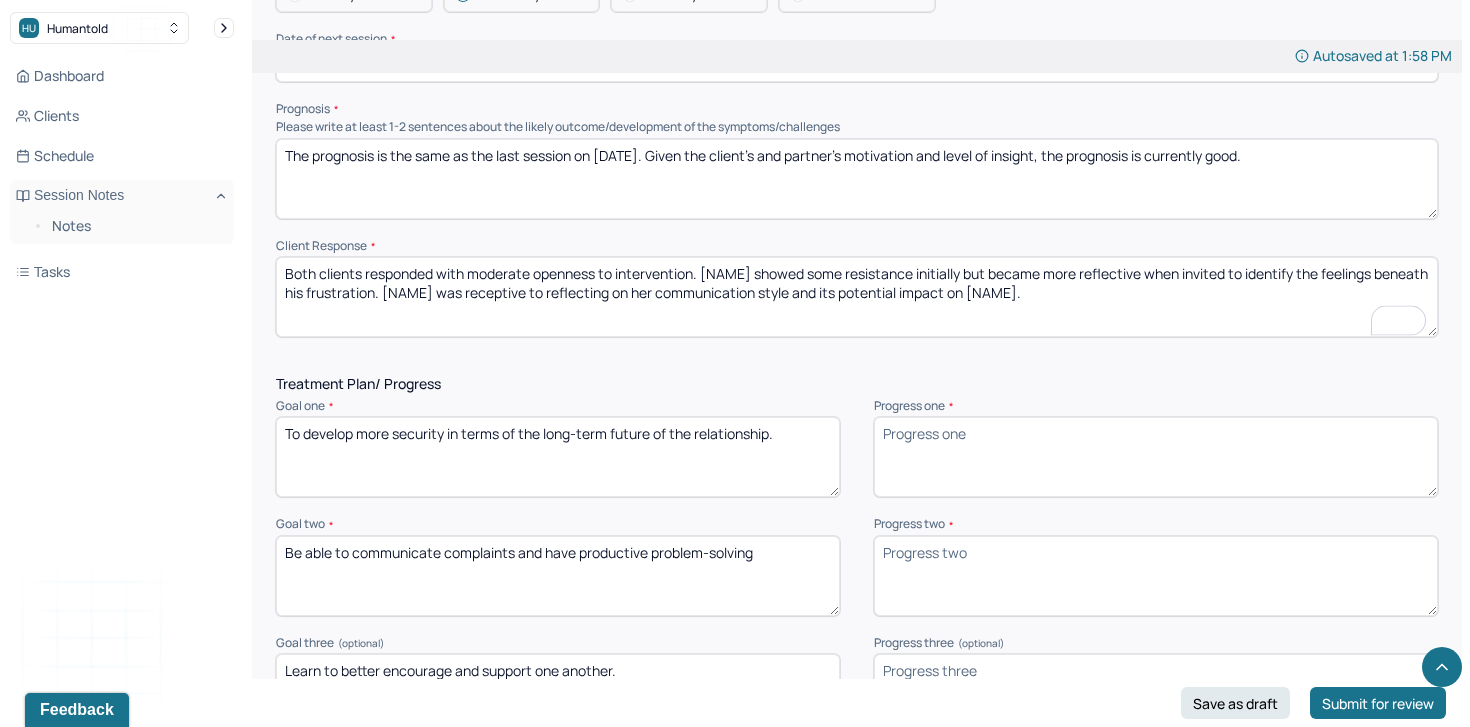 scroll, scrollTop: 0, scrollLeft: 0, axis: both 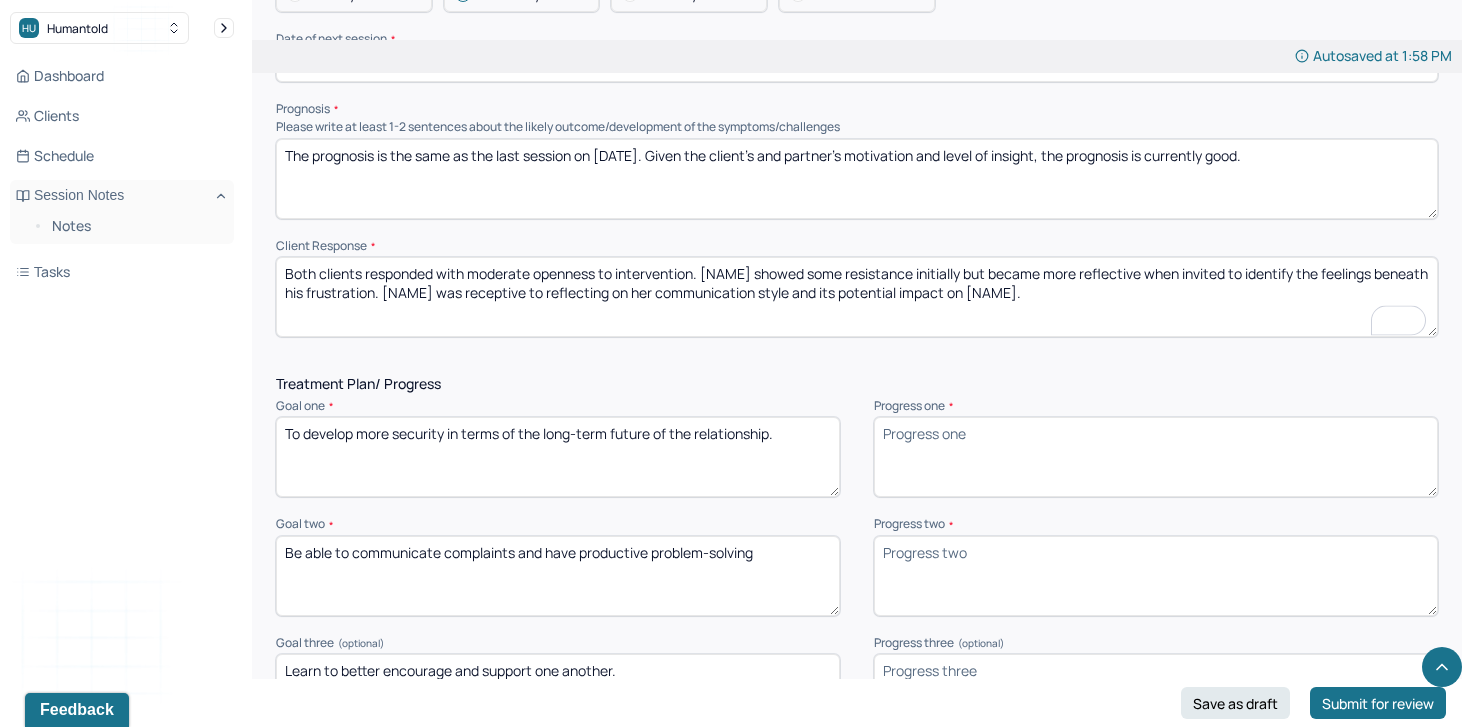 paste on "partners engaged in reflective listening exercises and were able to articulate their feelings with therapist support." 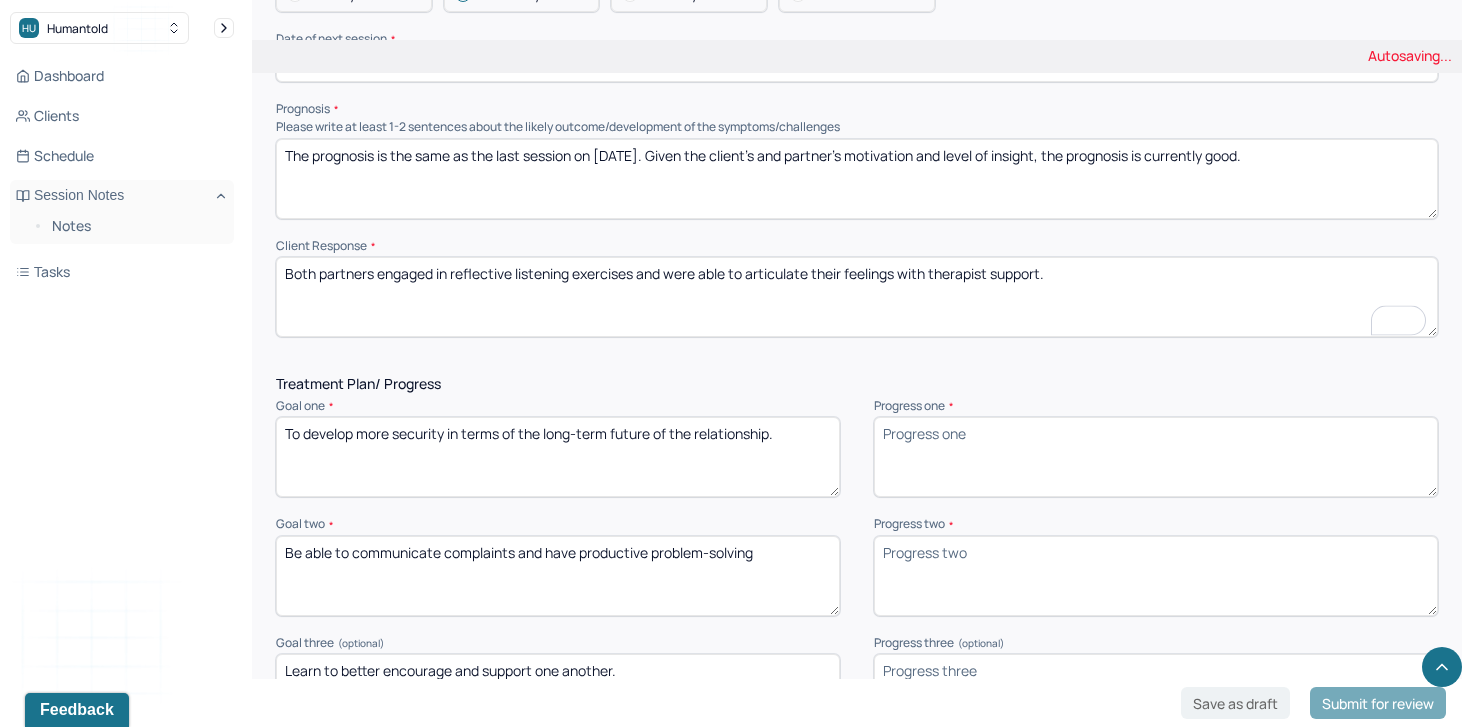 type on "Both partners engaged in reflective listening exercises and were able to articulate their feelings with therapist support." 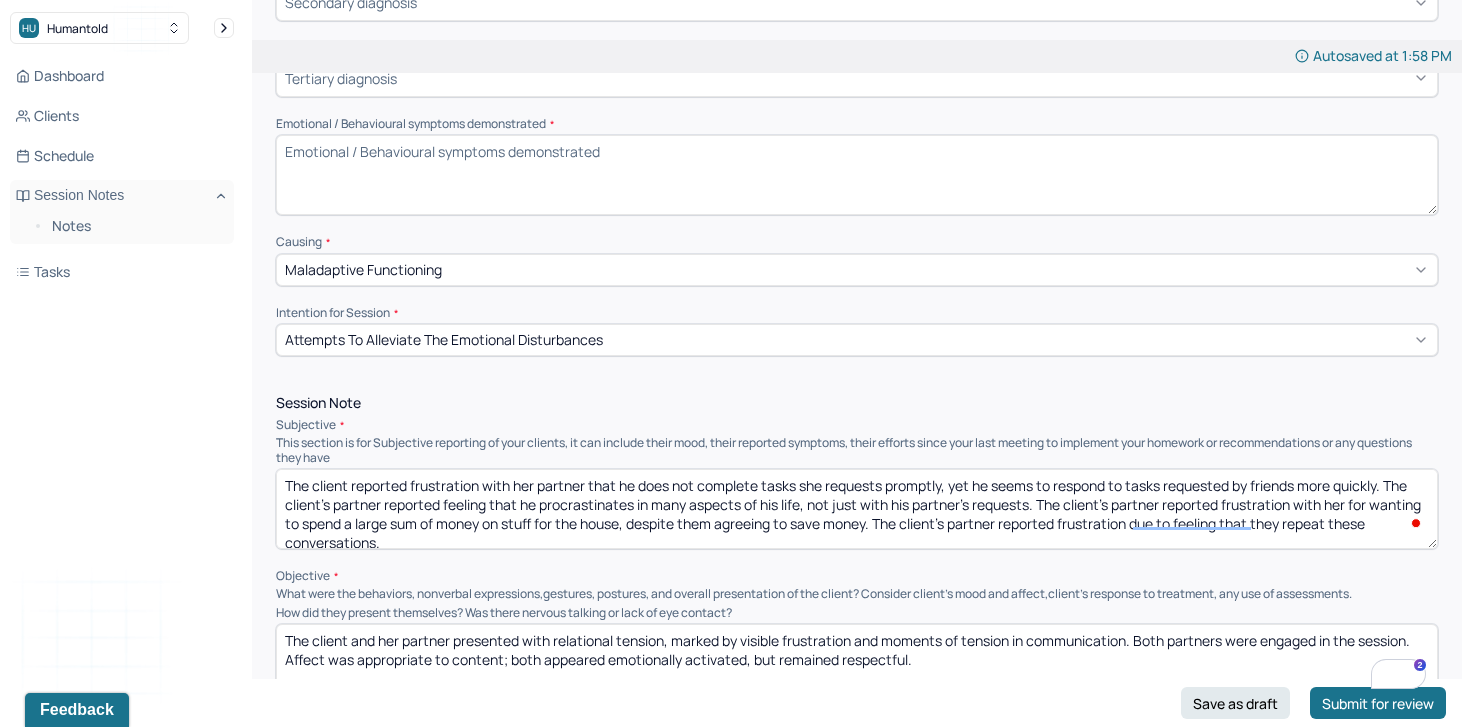 scroll, scrollTop: 594, scrollLeft: 0, axis: vertical 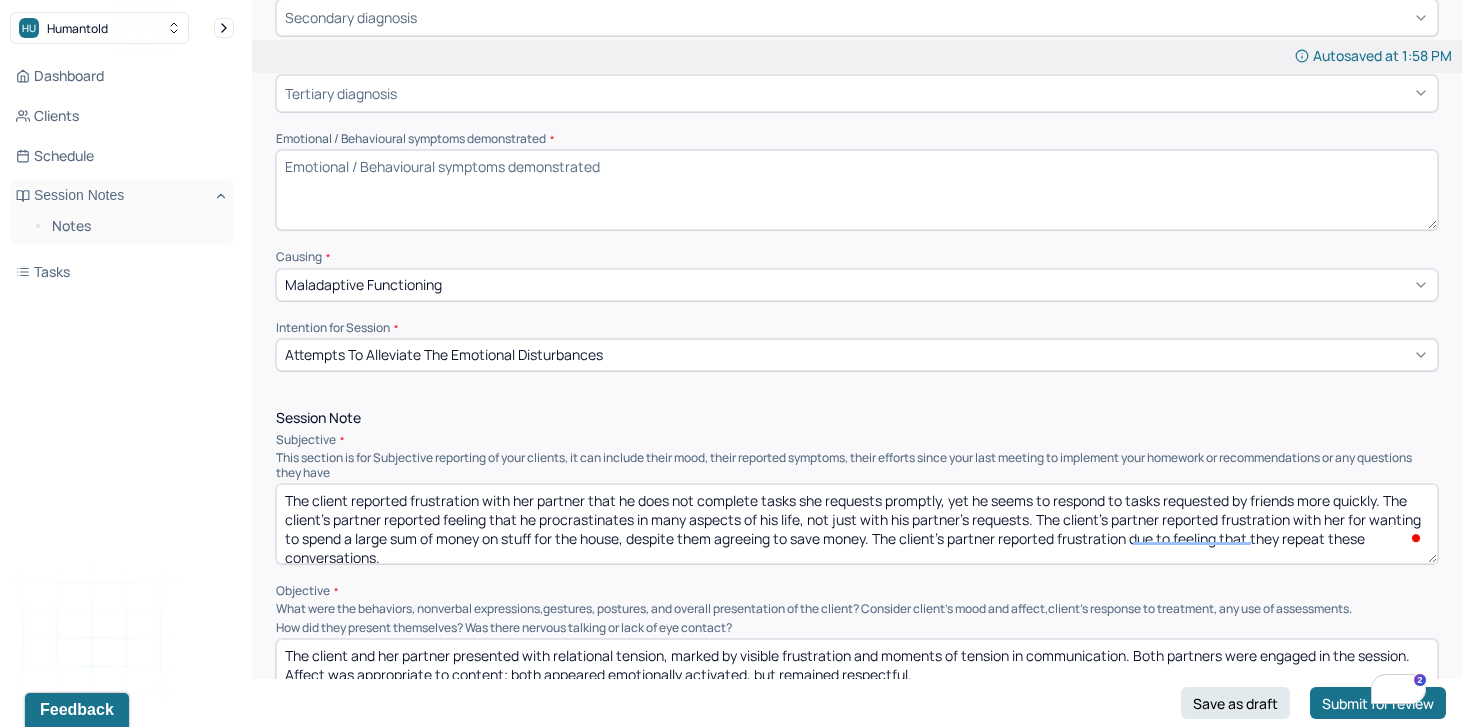 click on "Is client present Appointment location * In person Primary diagnosis * F43.22 ADJUSTMENT DISORDER, WITH ANXIETY Secondary diagnosis (optional) Secondary diagnosis Tertiary diagnosis (optional) Tertiary diagnosis Emotional / Behavioural symptoms demonstrated * Causing * Maladaptive Functioning Intention for Session * Attempts to alleviate the emotional disturbances" at bounding box center (857, 84) 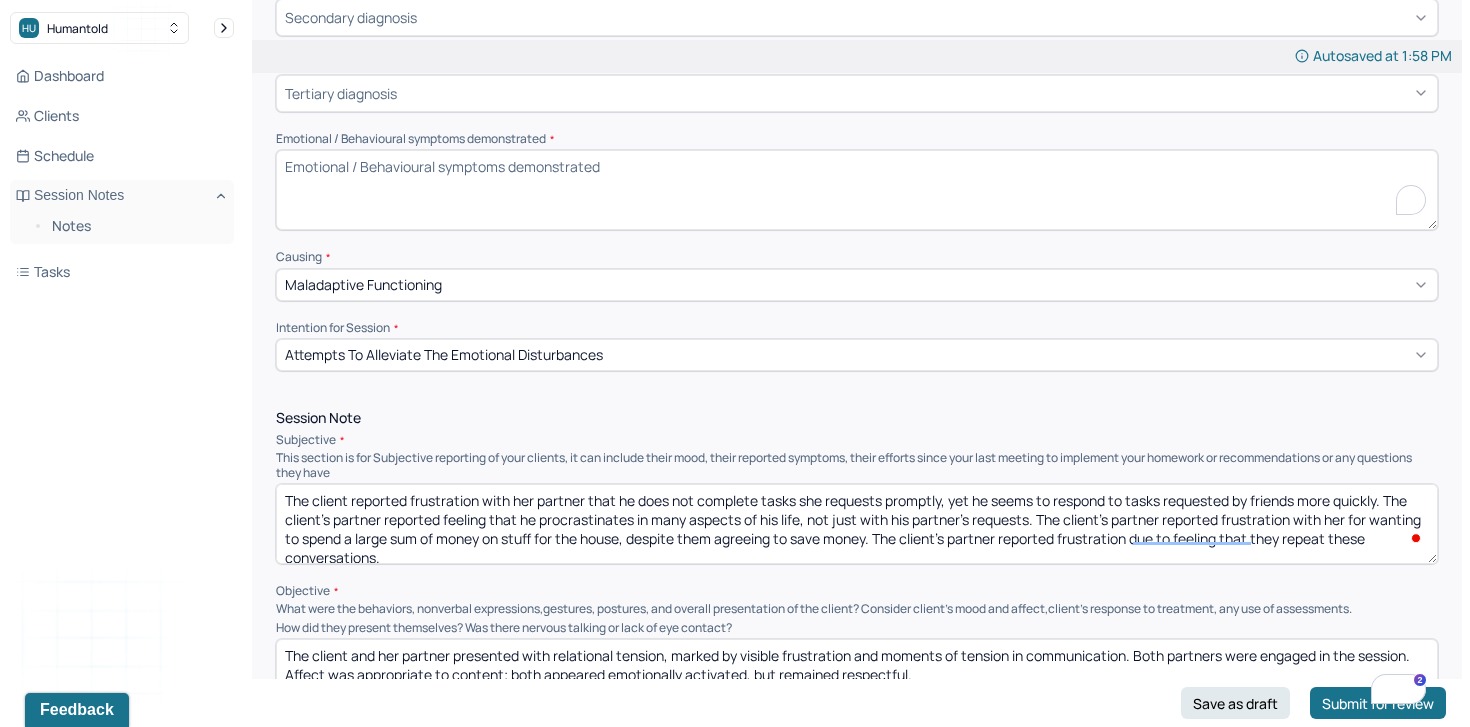 paste on "Both partners demonstrated emotional frustration and defensiveness during the session, with moments of tension reflected in their tone and body language. They struggled at times with turn-taking and listening, occasionally interrupting one another when expressing disagreement." 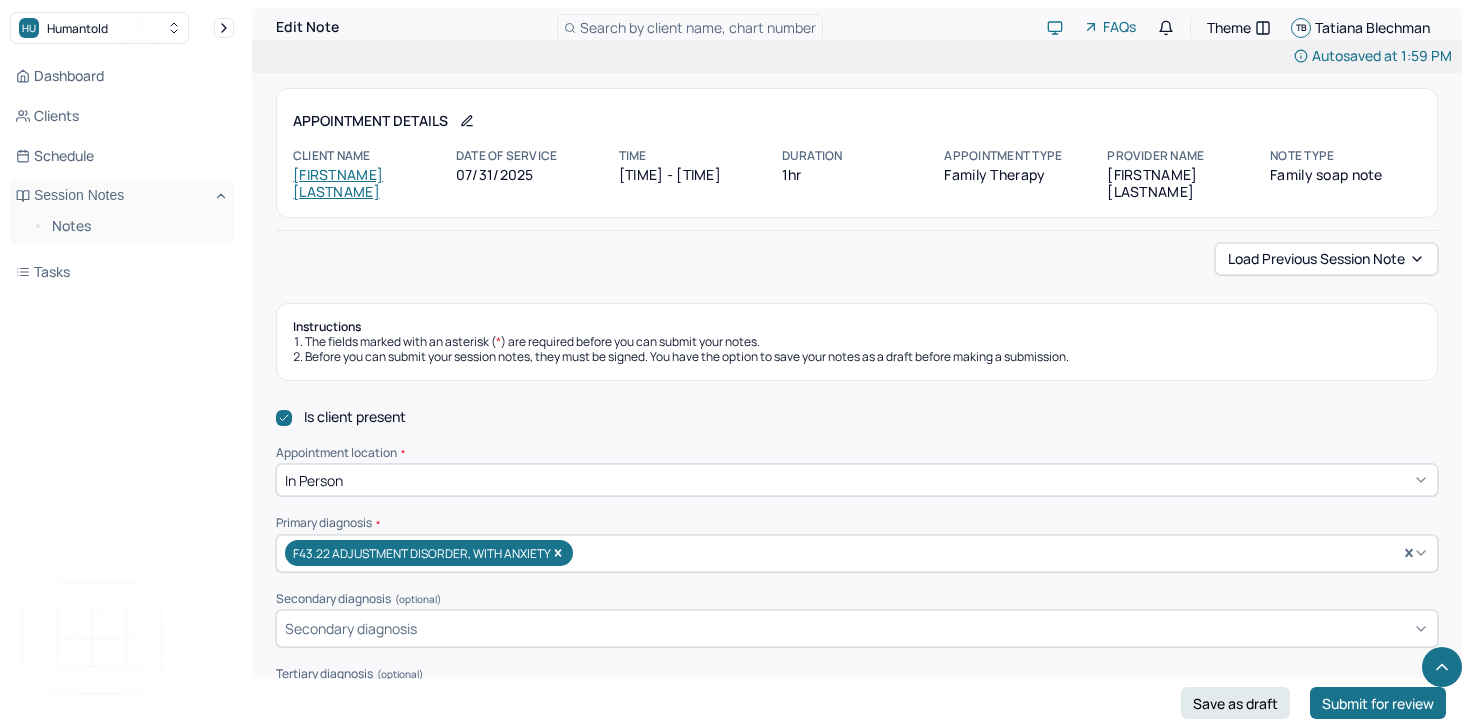 scroll, scrollTop: 2224, scrollLeft: 0, axis: vertical 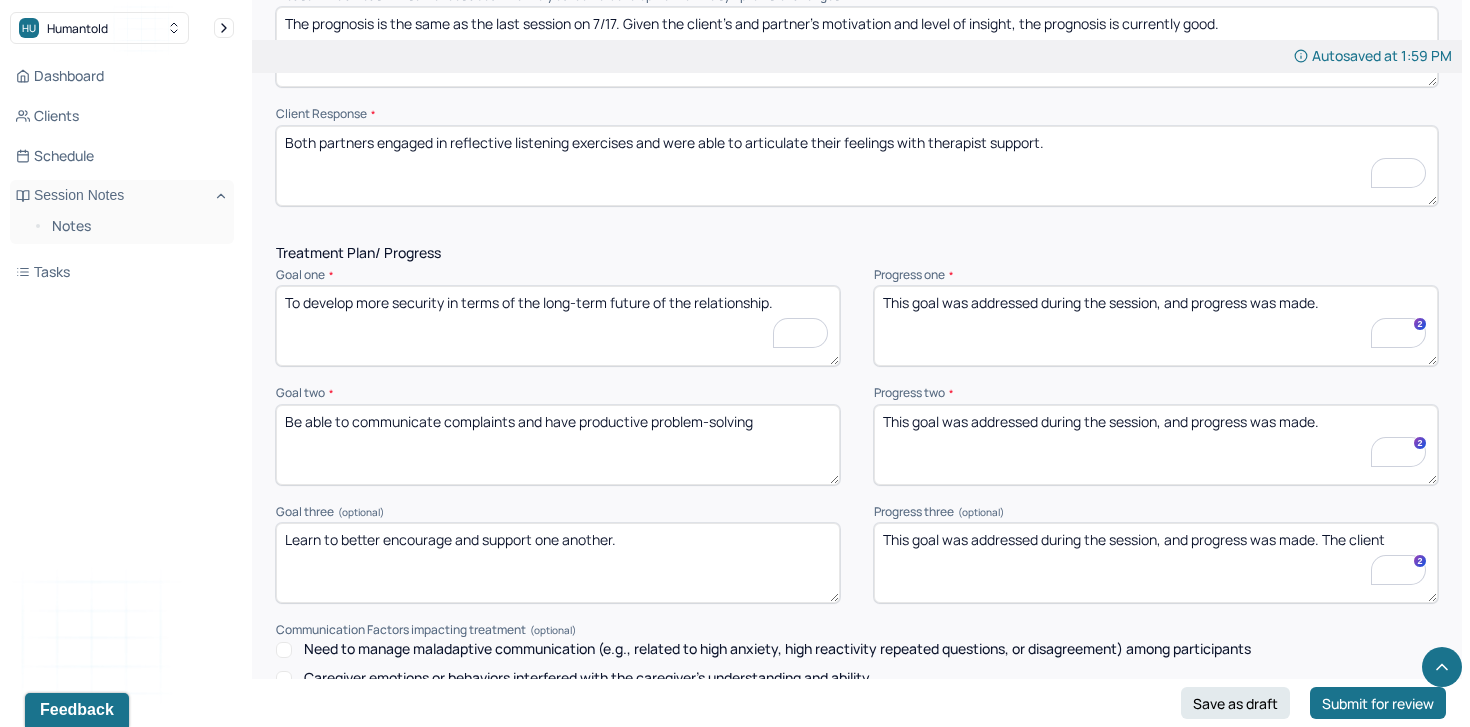 click on "Be able to communicate complaints and have productive problem-solving" at bounding box center [558, 445] 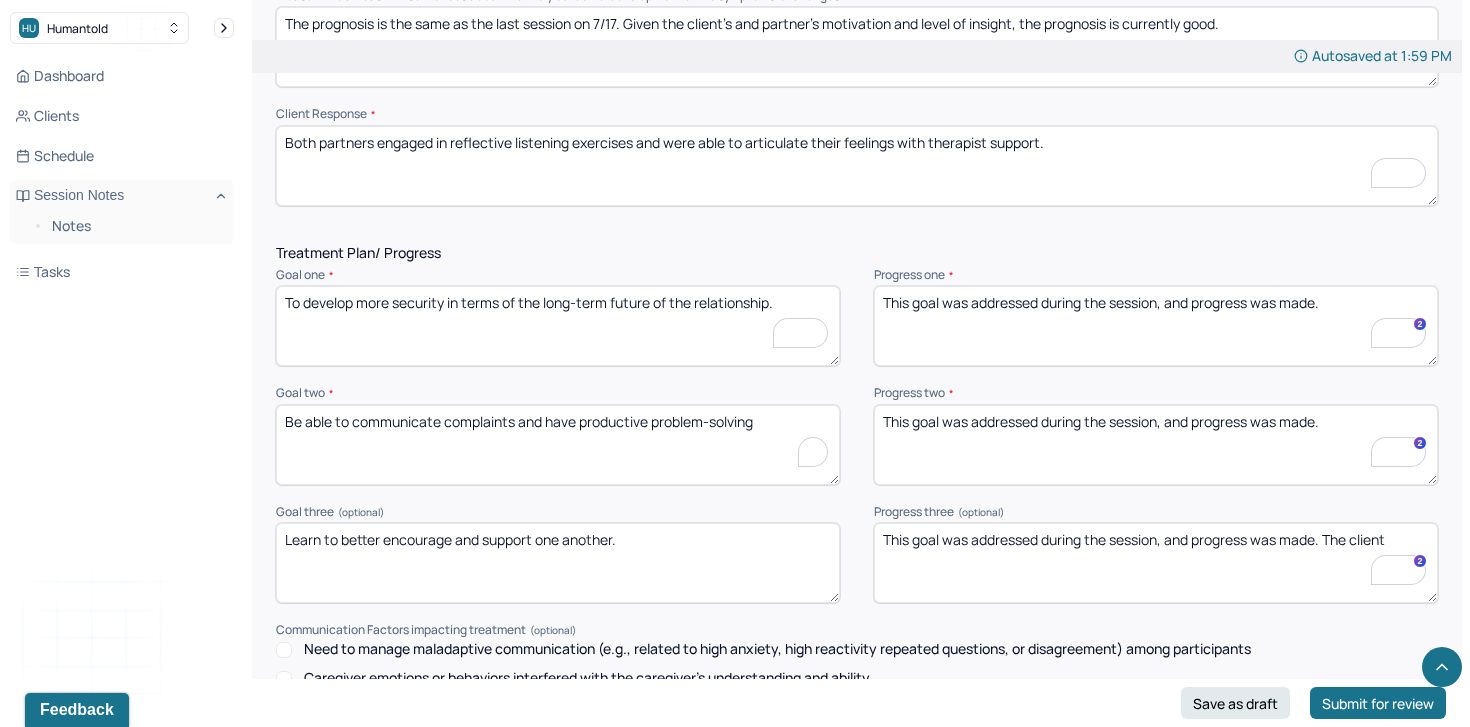 click on "Be able to communicate complaints and have productive problem-solving" at bounding box center (558, 445) 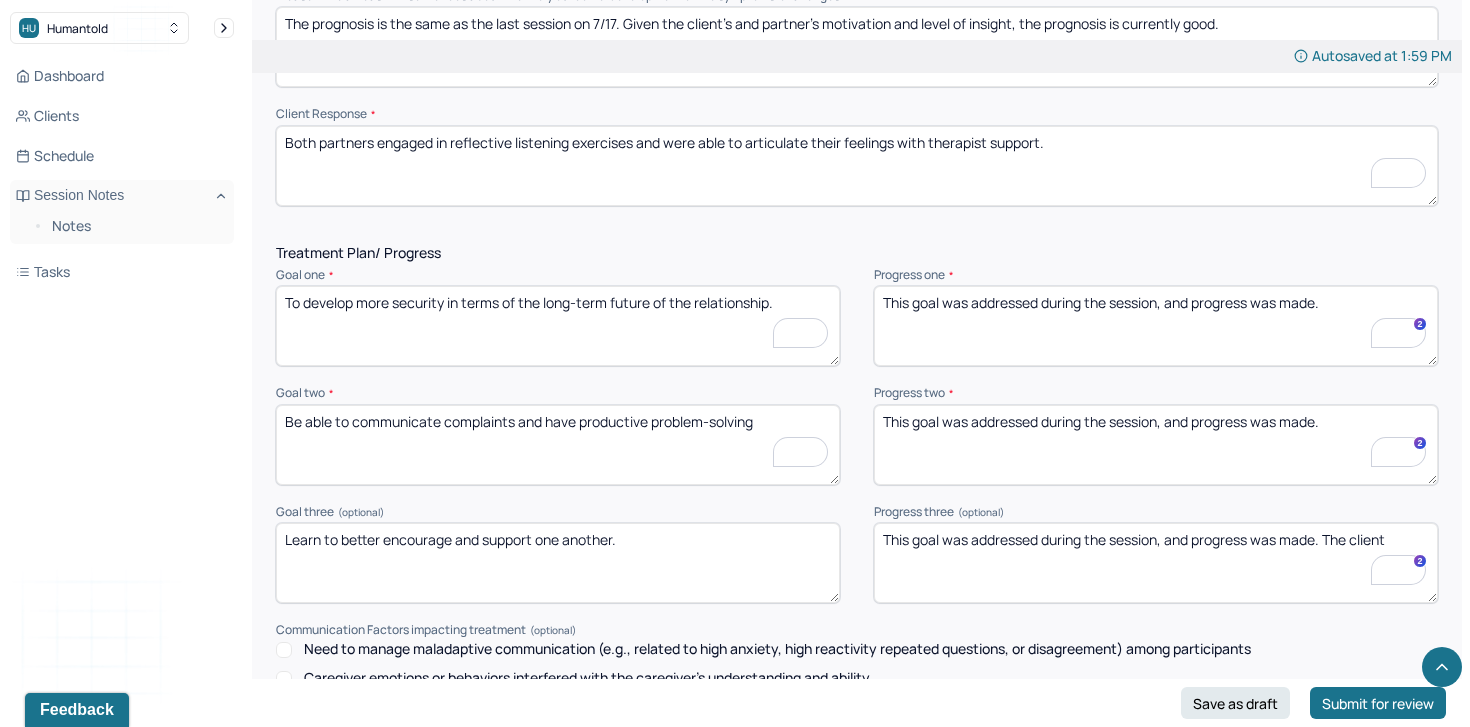 click on "Be able to communicate complaints and have productive problem-solving" at bounding box center (558, 445) 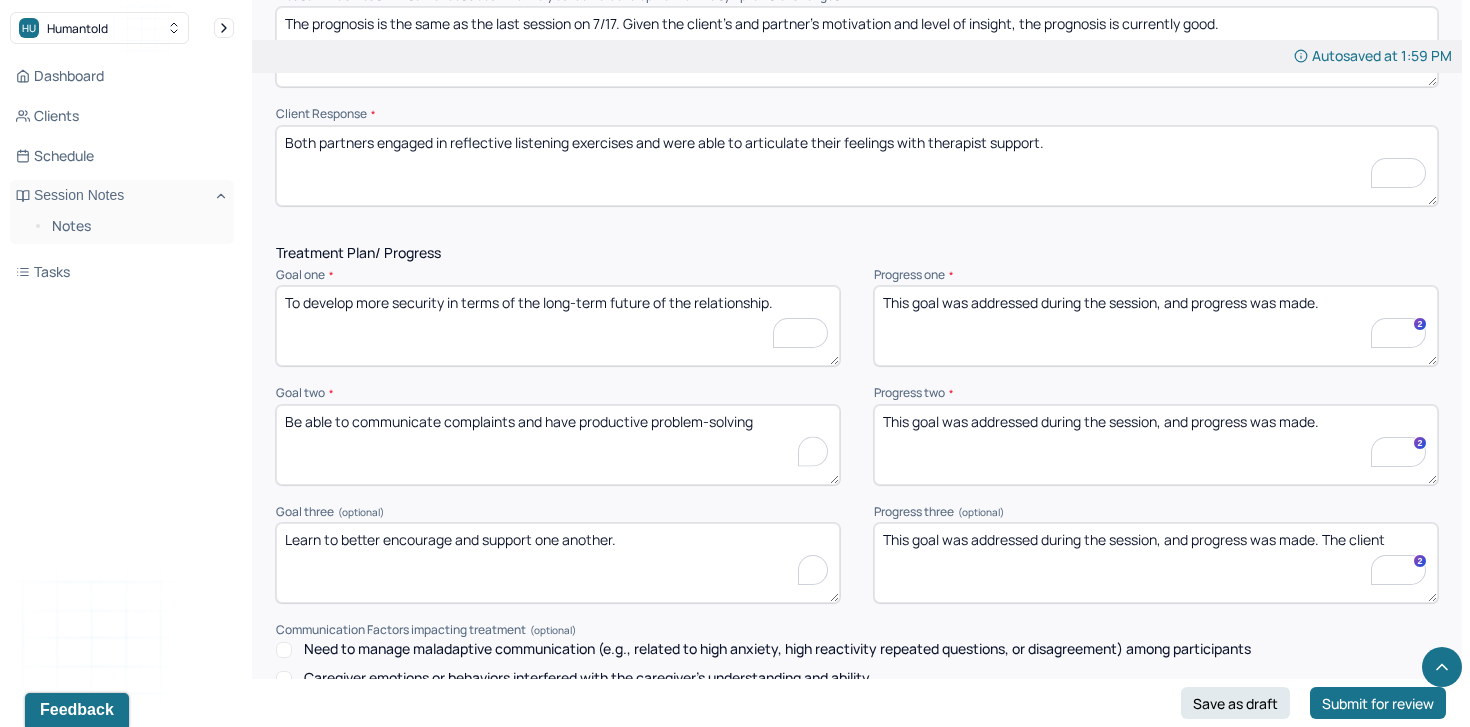 click on "Learn to better encourage and support one another." at bounding box center [558, 563] 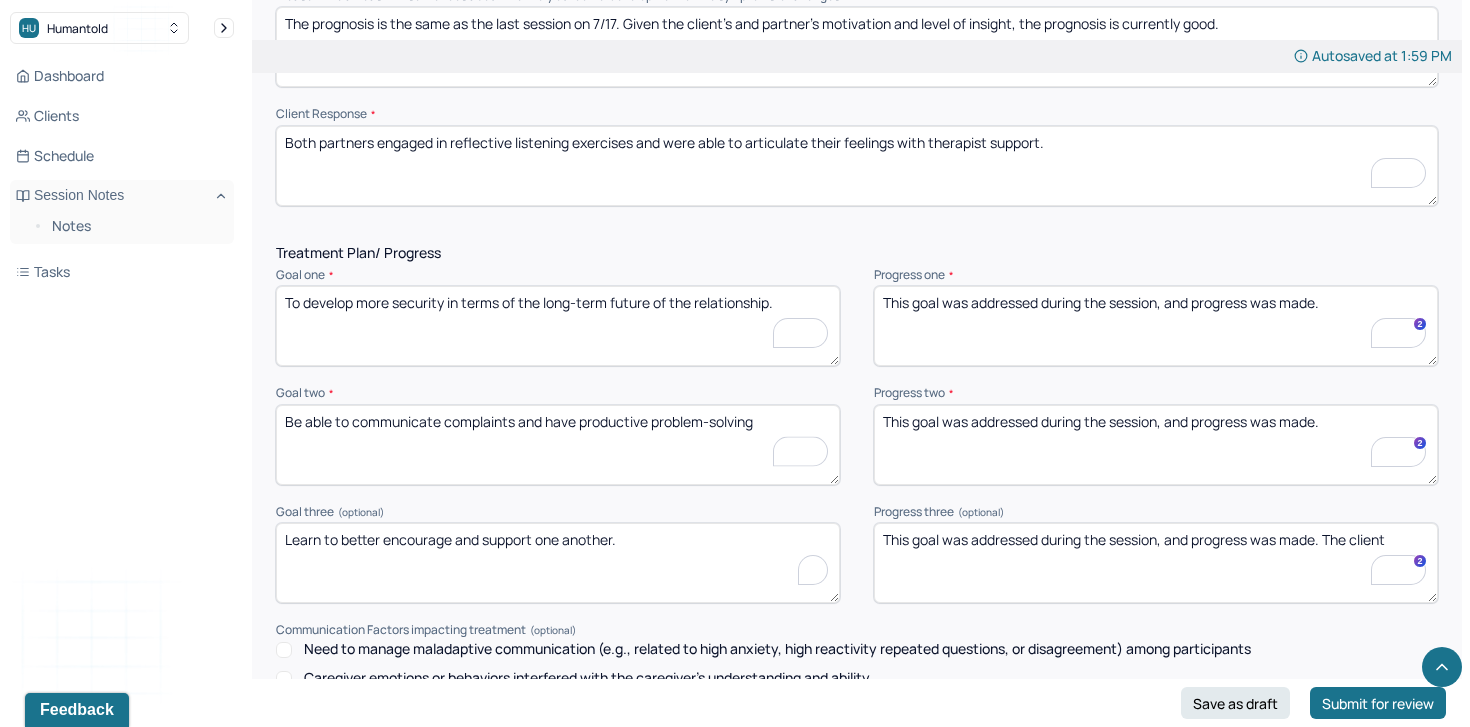 click on "Learn to better encourage and support one another." at bounding box center [558, 563] 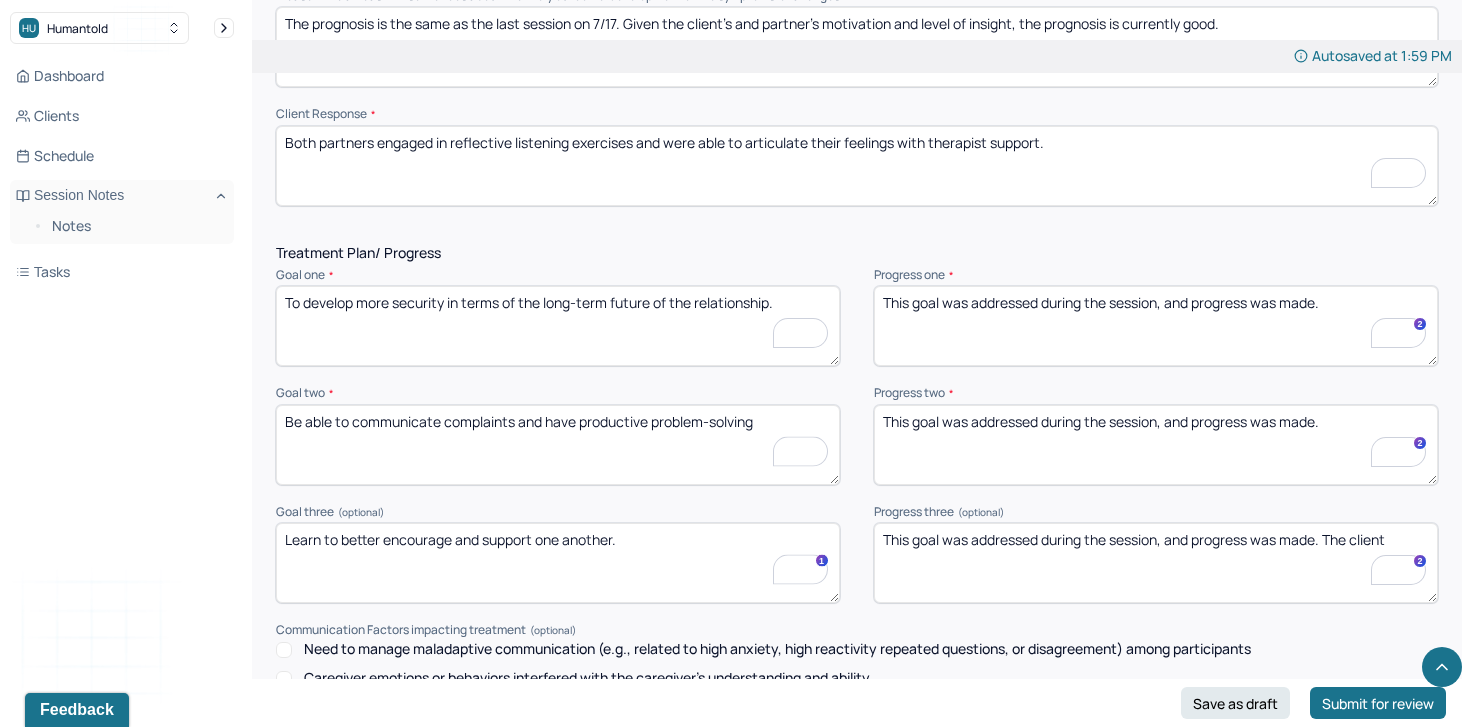 scroll, scrollTop: 0, scrollLeft: 0, axis: both 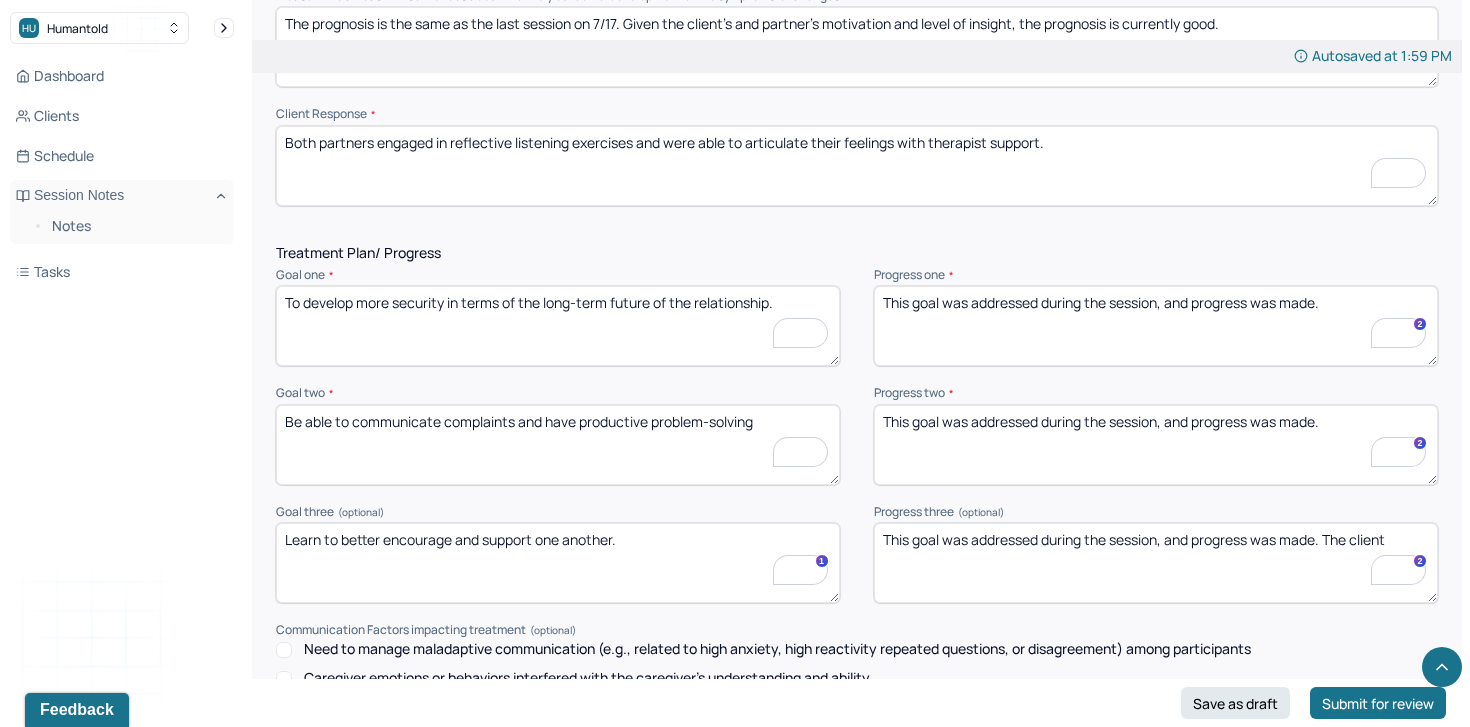 click on "This goal was addressed during the session, and progress was made." at bounding box center (1156, 326) 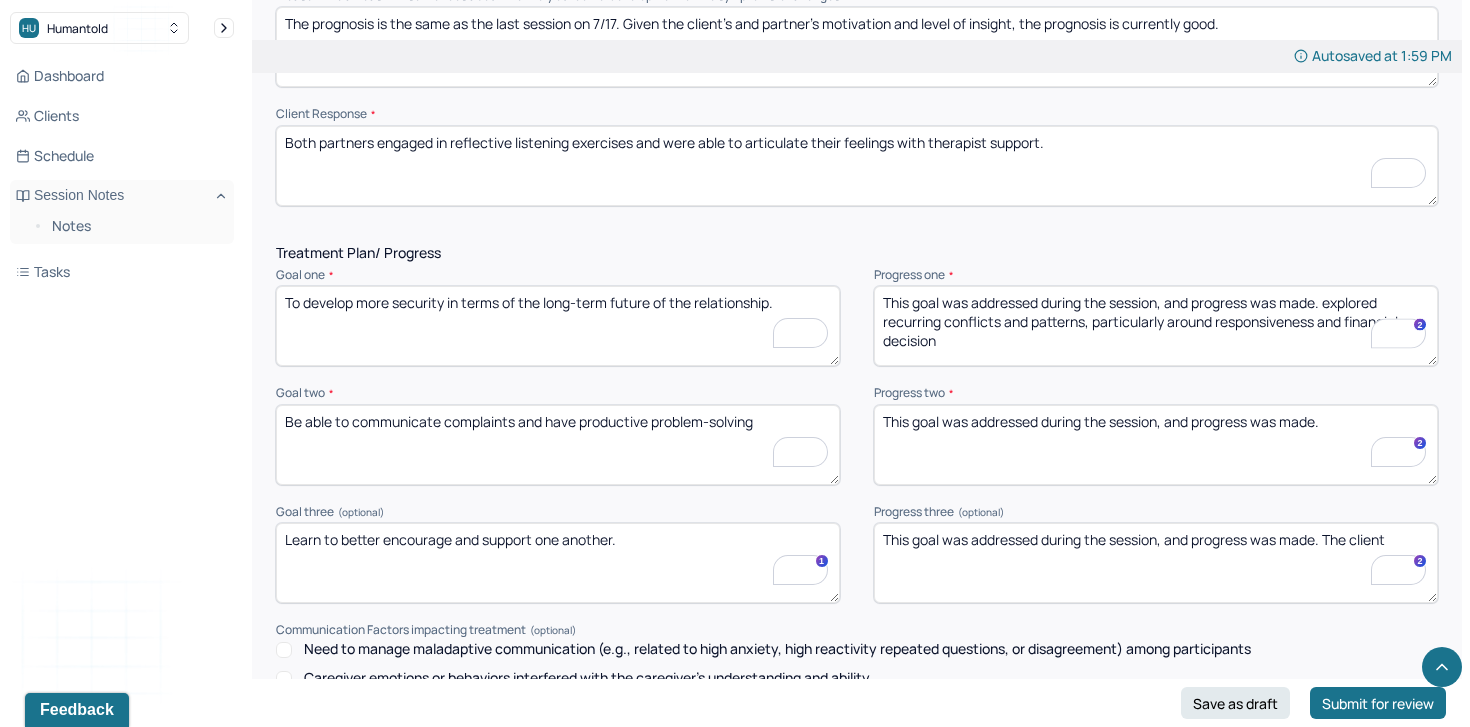 click on "This goal was addressed during the session, and progress was made." at bounding box center [1156, 326] 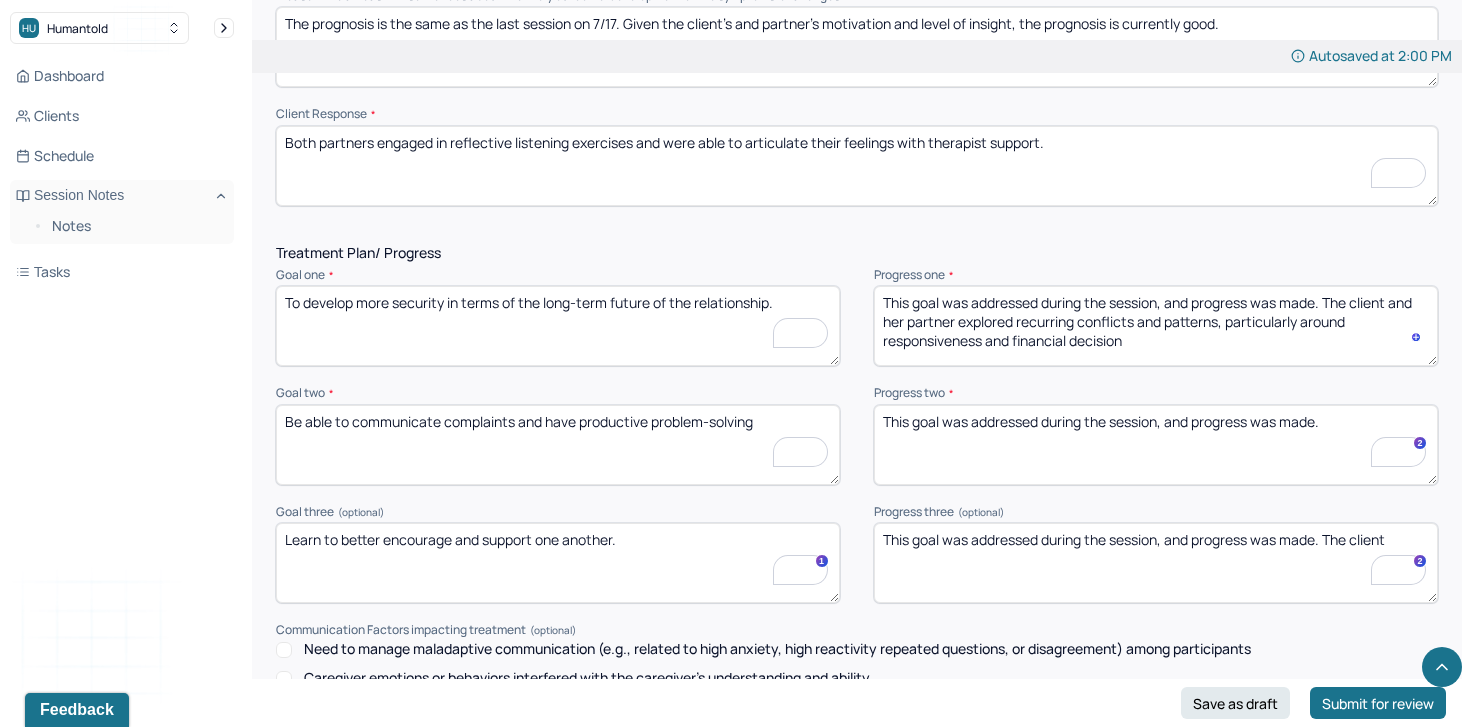 type on "This goal was addressed during the session, and progress was made. The client and her partner explored recurring conflicts and patterns, particularly around responsiveness and financial decision" 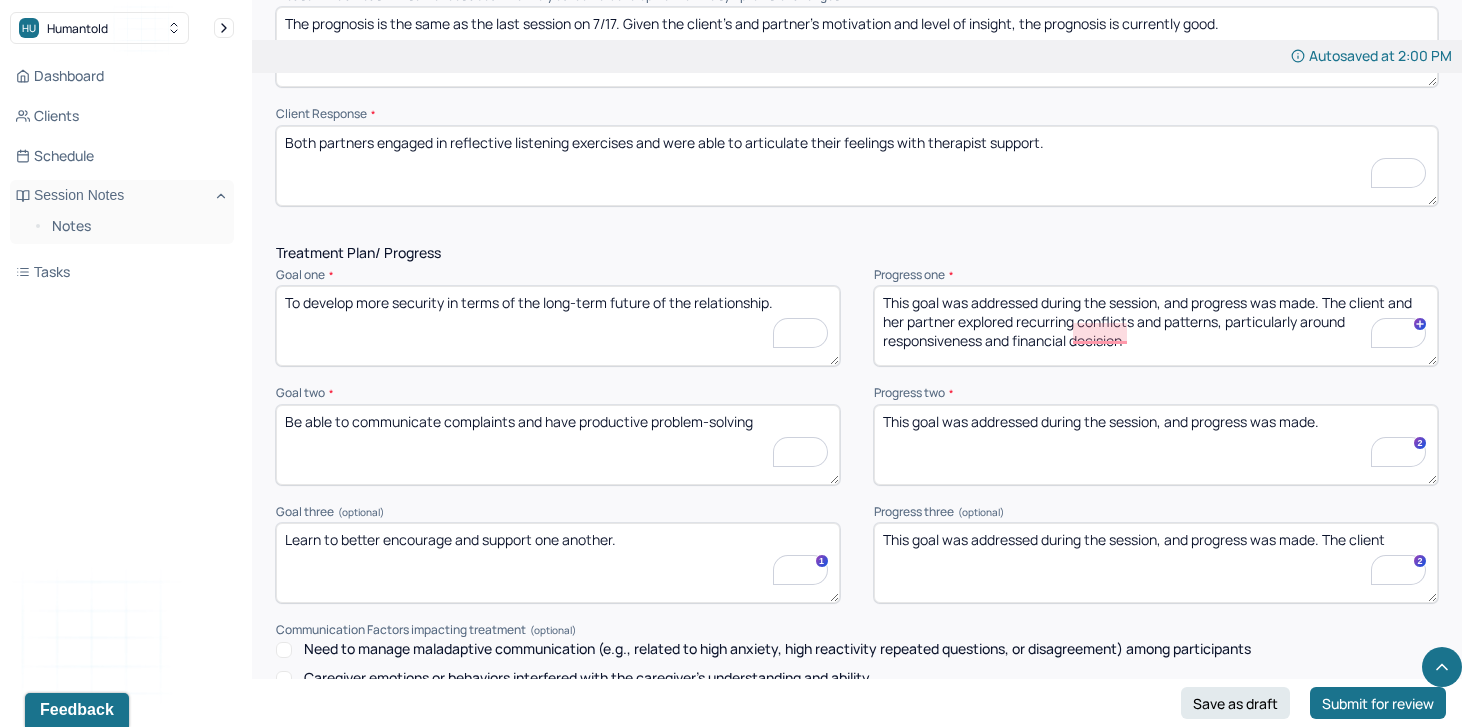 click on "This goal was addressed during the session, and progress was made." at bounding box center [1156, 445] 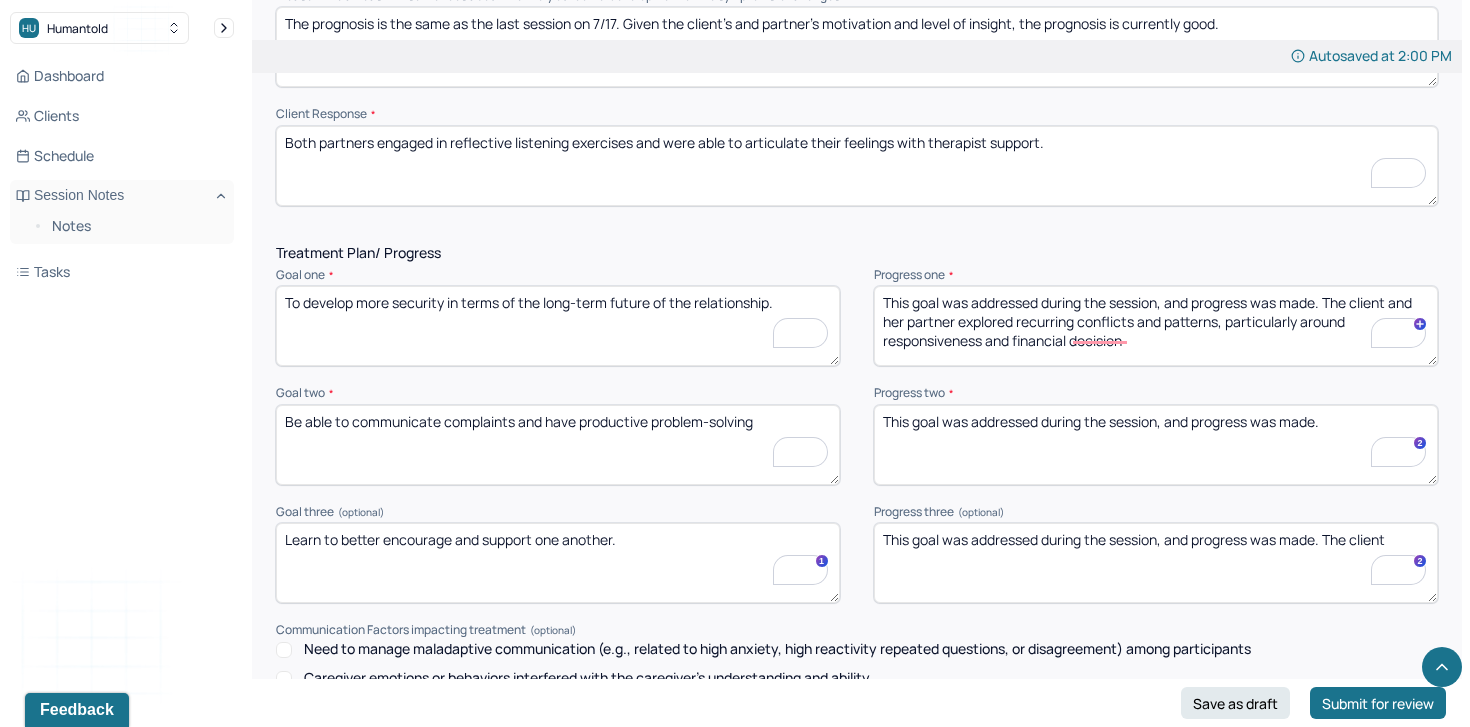 paste on "Both partners practiced expressing frustrations in session, engaged in therapist-guided reflective listening, and participated in problem-solving around communication breakdowns and emotional needs." 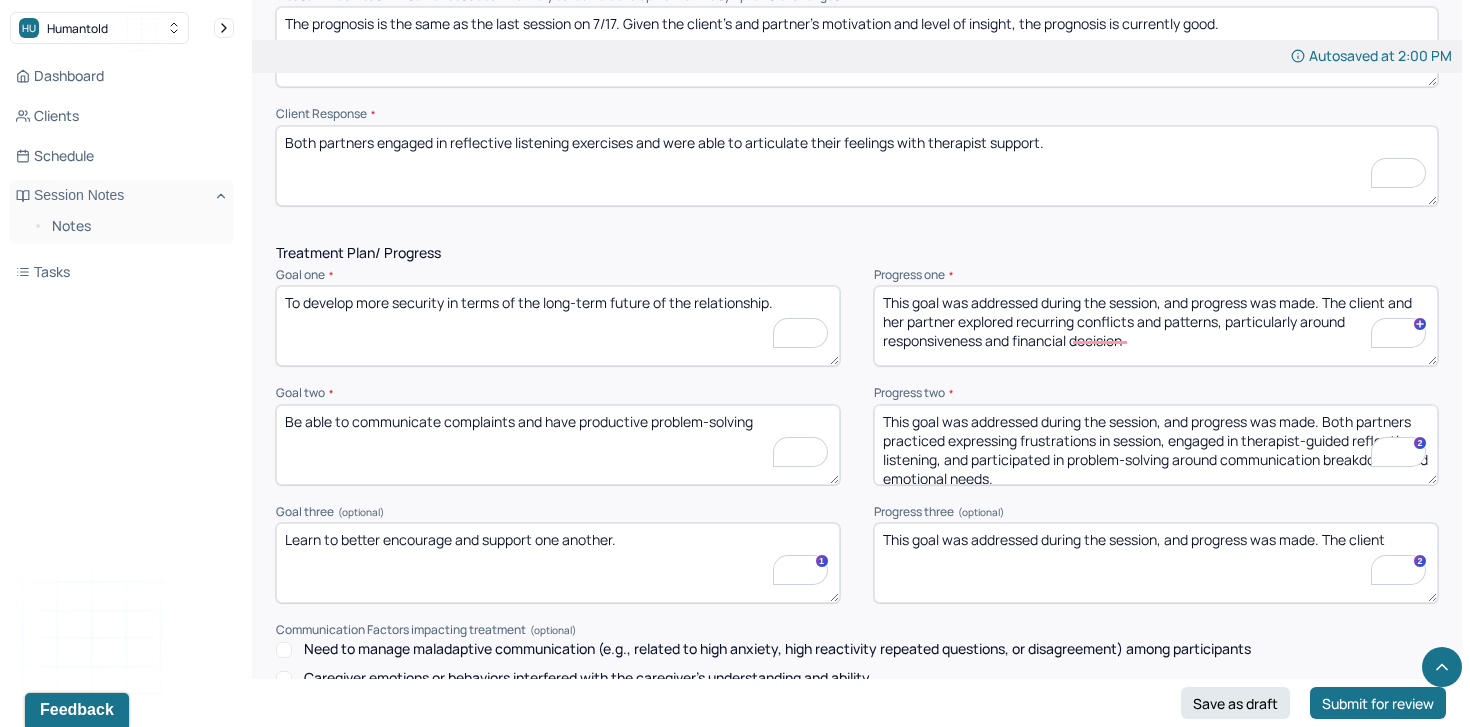 scroll, scrollTop: 3, scrollLeft: 0, axis: vertical 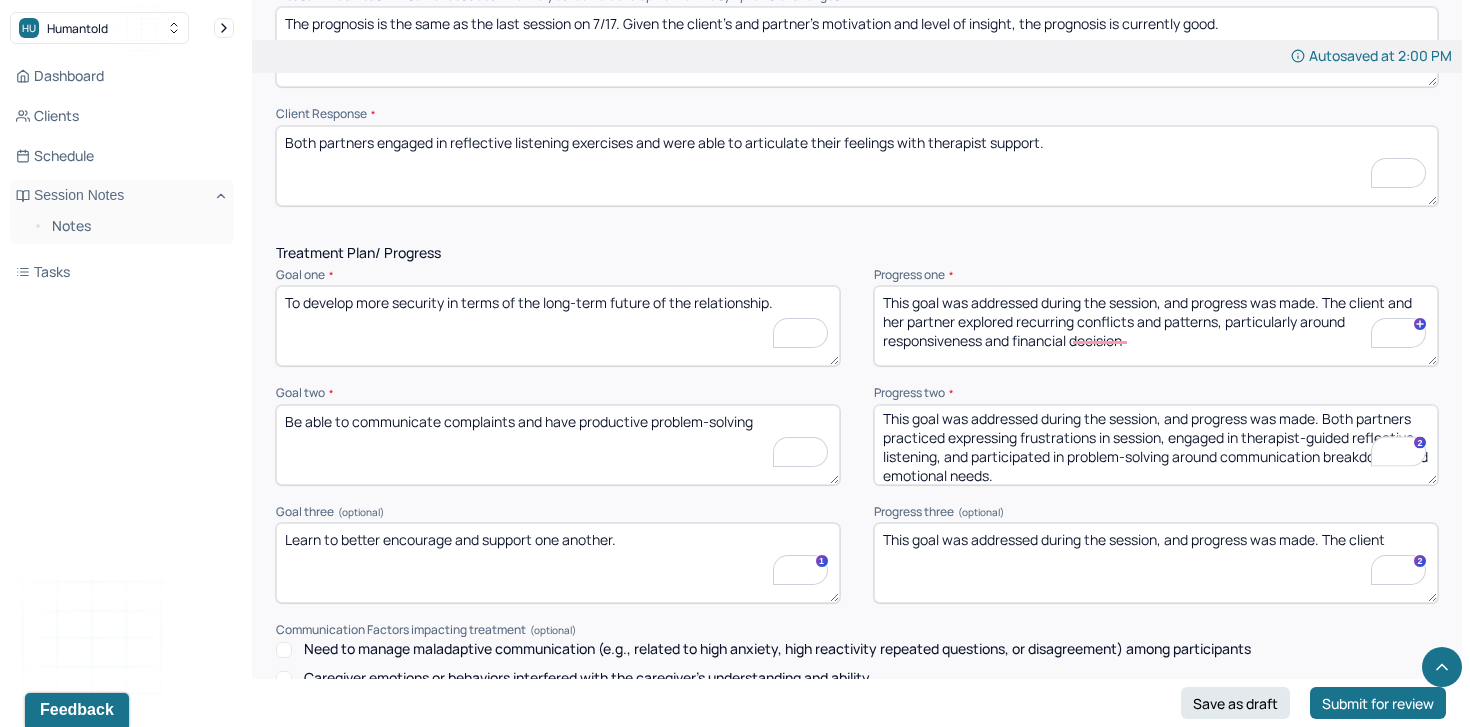 type on "This goal was addressed during the session, and progress was made. Both partners practiced expressing frustrations in session, engaged in therapist-guided reflective listening, and participated in problem-solving around communication breakdowns and emotional needs." 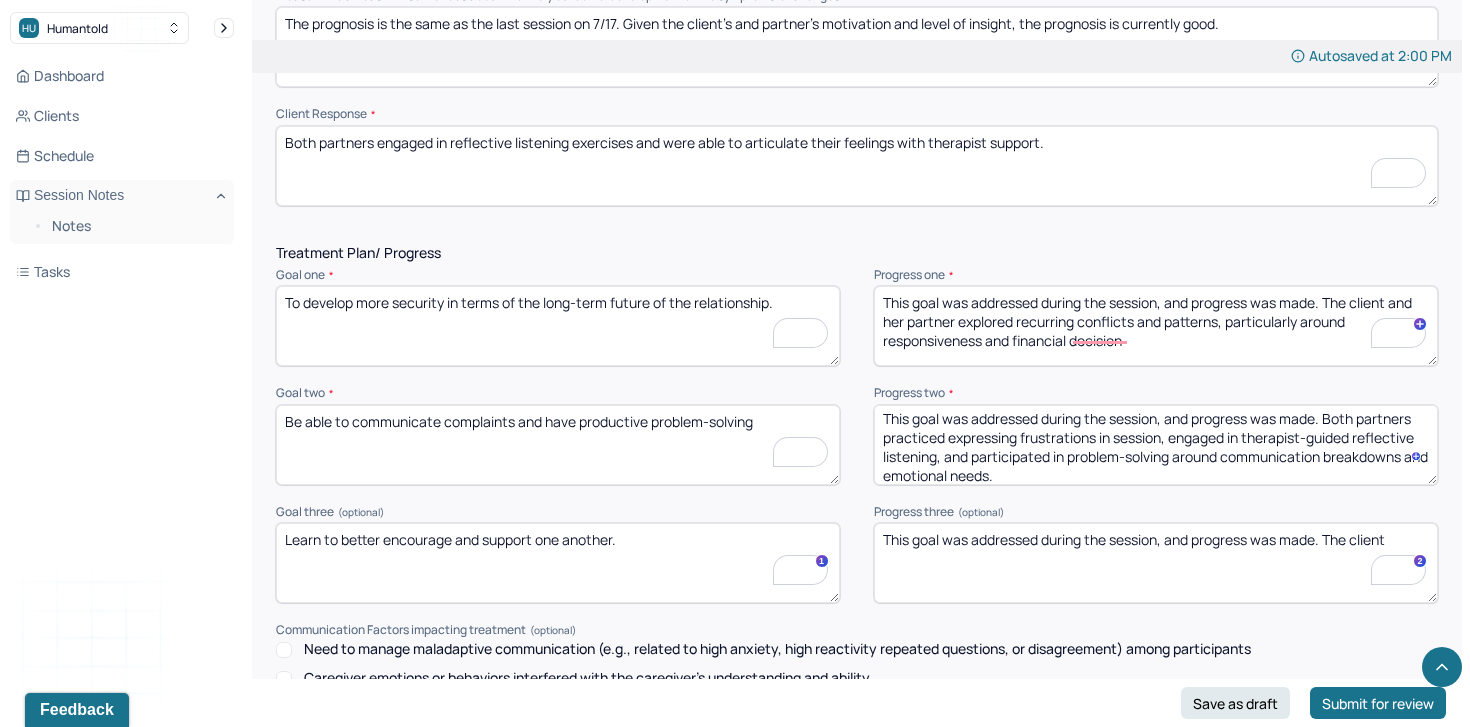 drag, startPoint x: 1402, startPoint y: 533, endPoint x: 1325, endPoint y: 530, distance: 77.05842 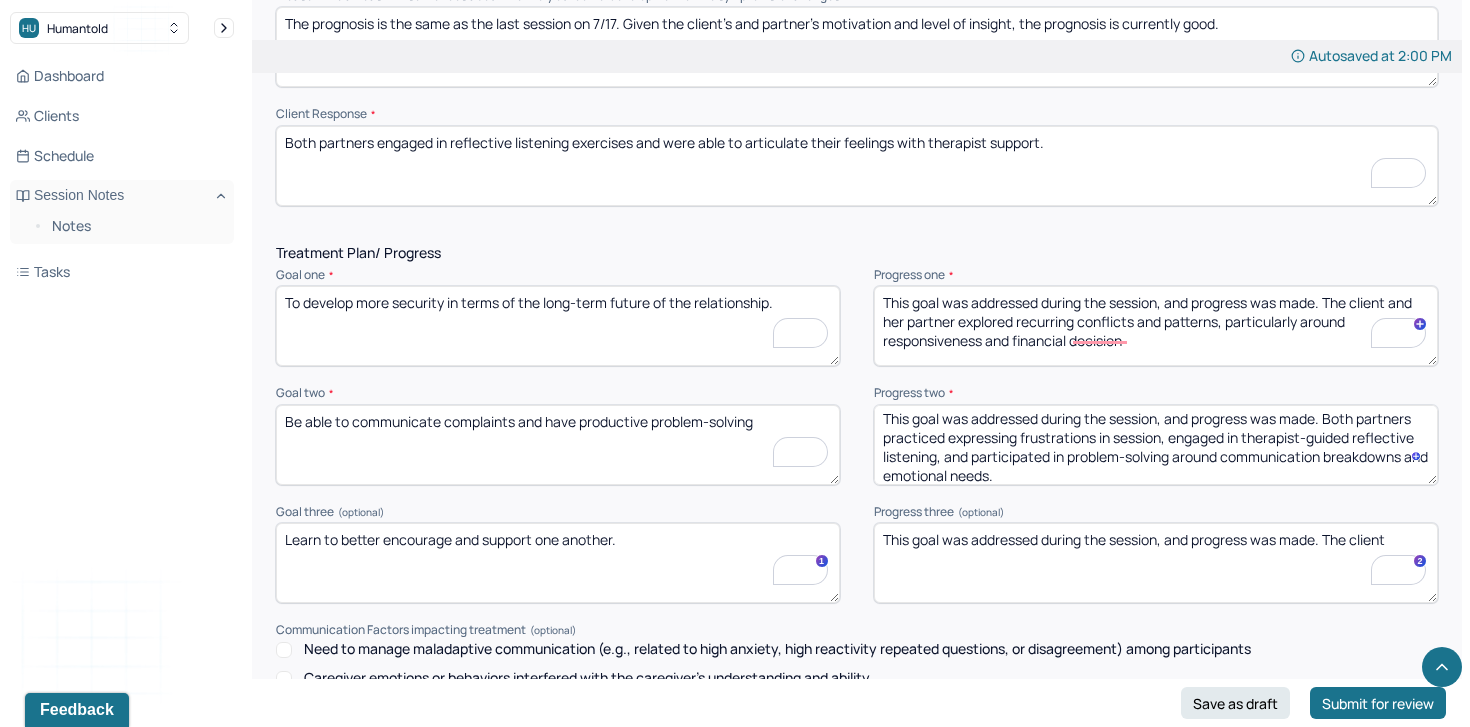 click on "This goal was addressed during the session, and progress was made. The client" at bounding box center (1156, 563) 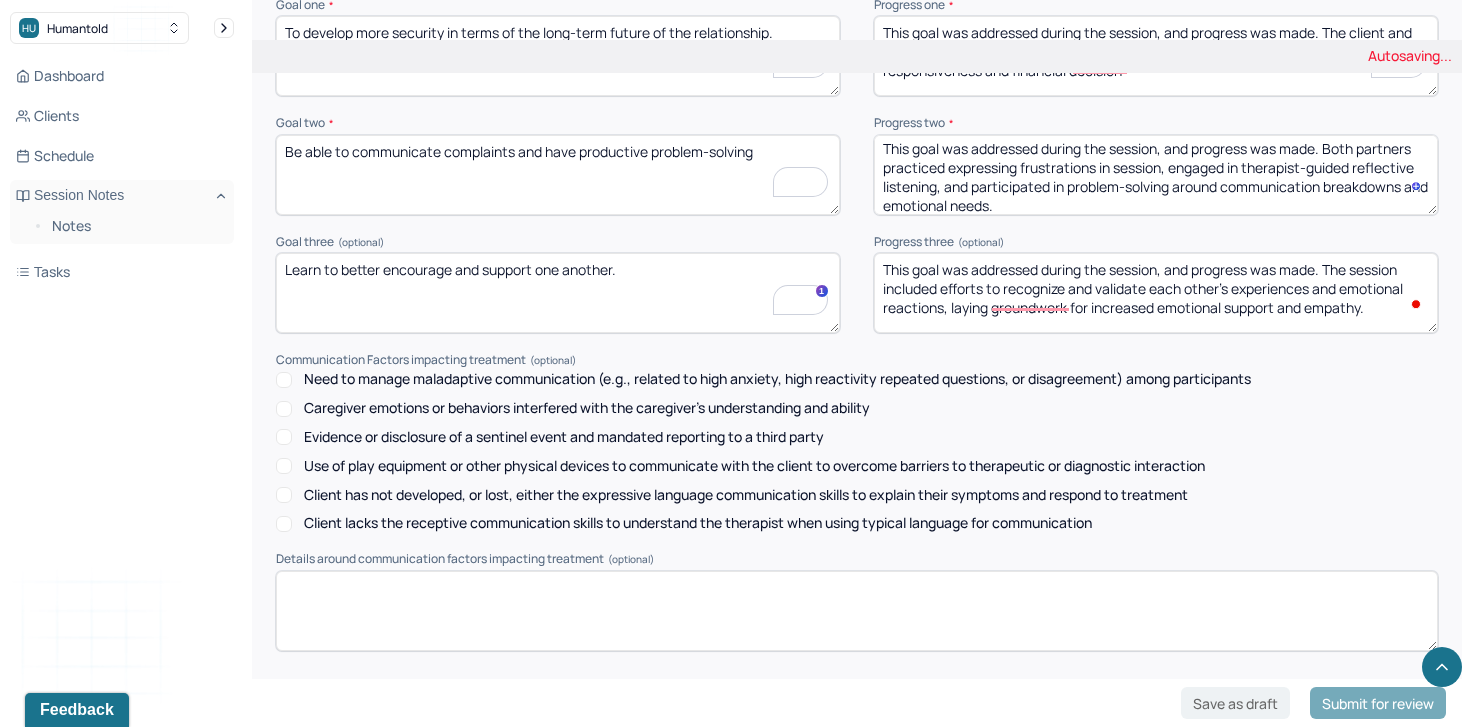 scroll, scrollTop: 2625, scrollLeft: 0, axis: vertical 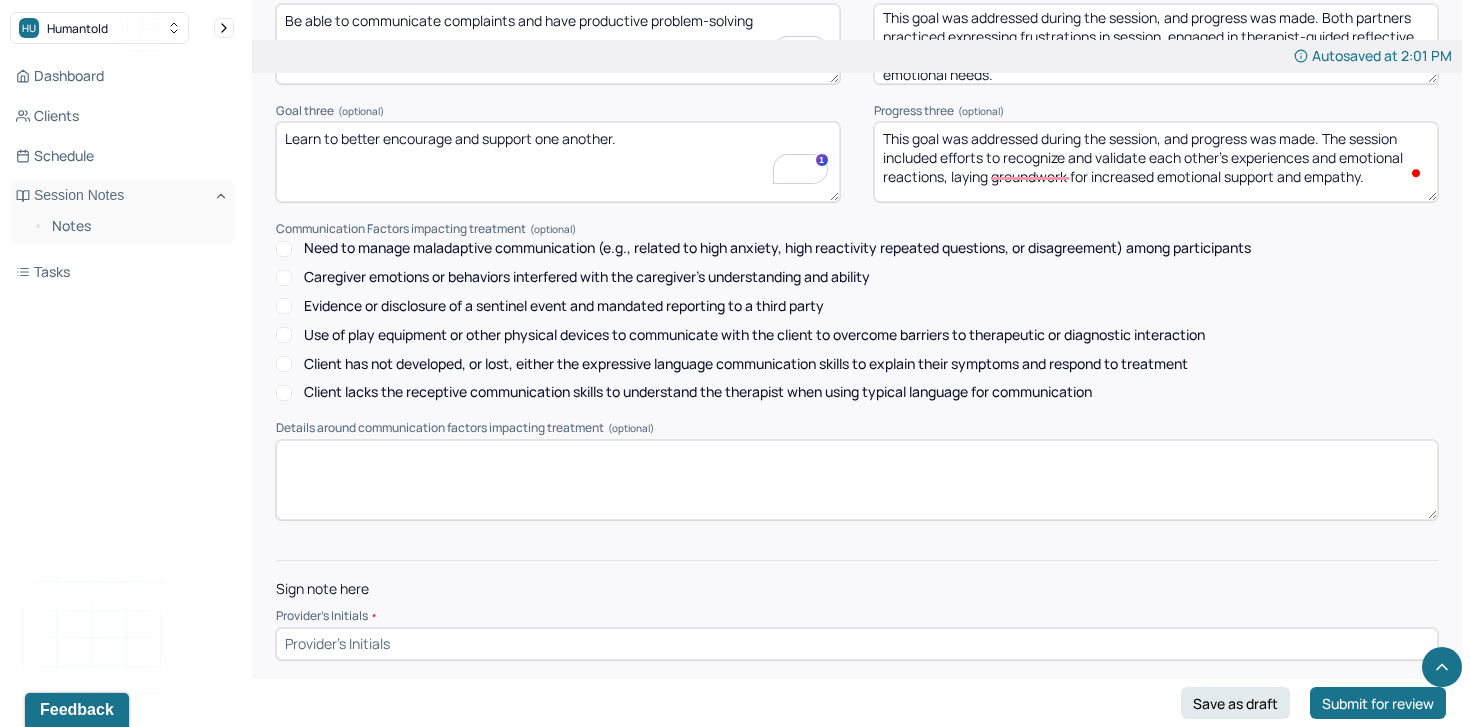 type on "This goal was addressed during the session, and progress was made. The session included efforts to recognize and validate each other’s experiences and emotional reactions, laying groundwork for increased emotional support and empathy." 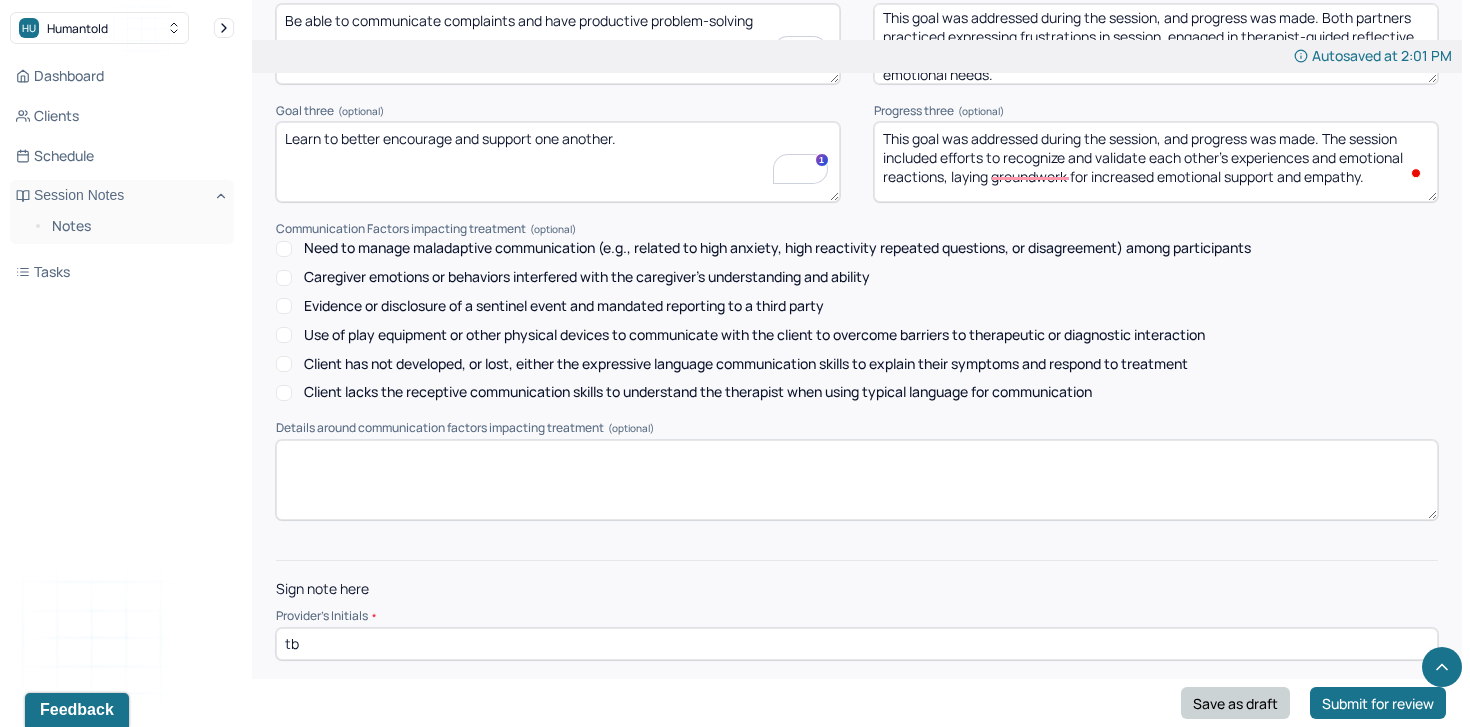 type on "tb" 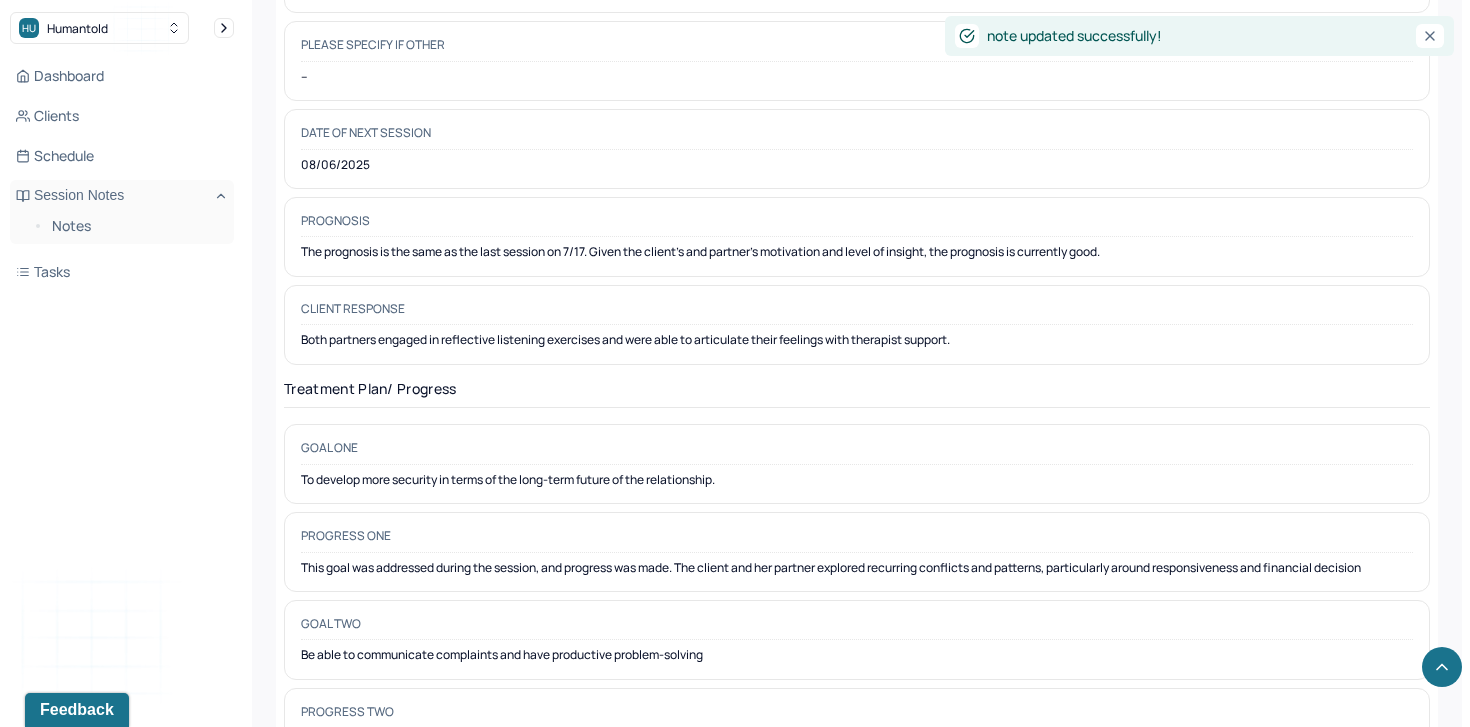scroll, scrollTop: 3052, scrollLeft: 0, axis: vertical 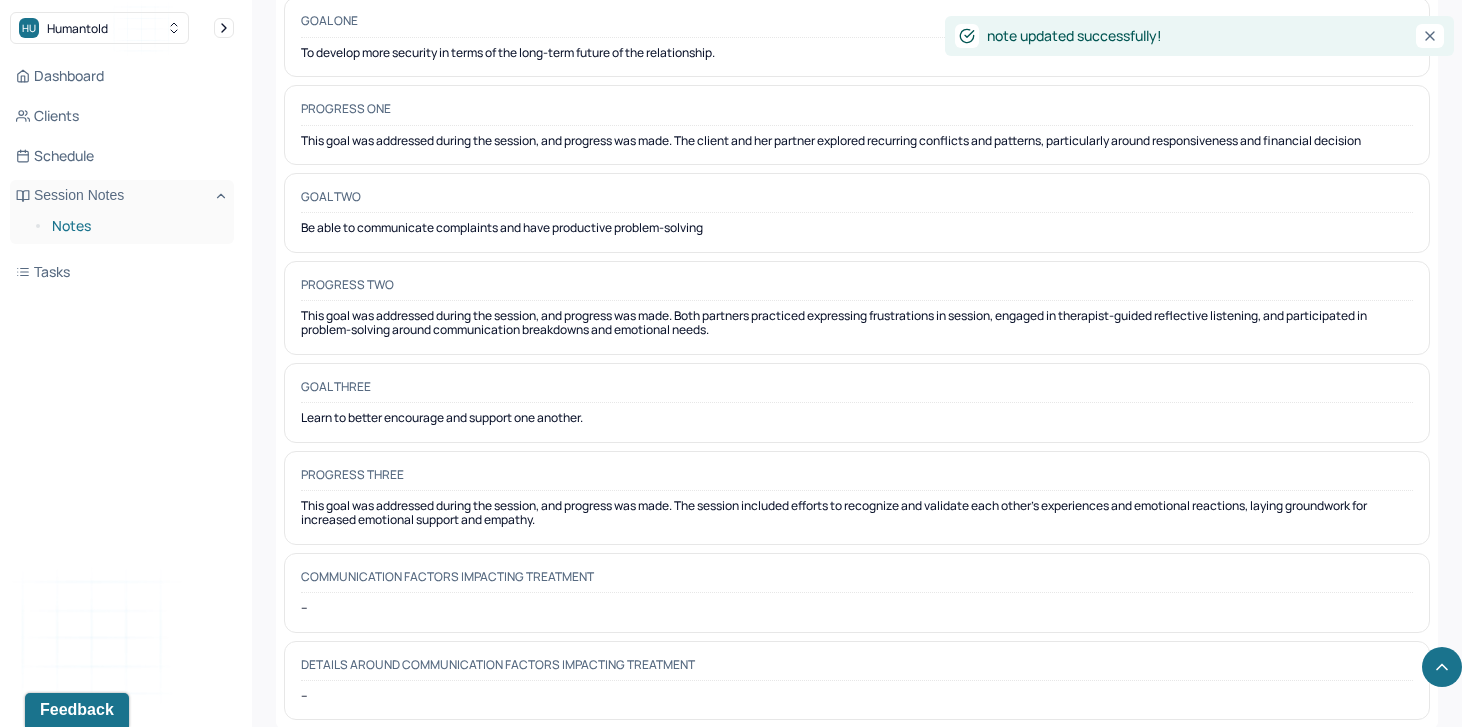 click on "Notes" at bounding box center [135, 226] 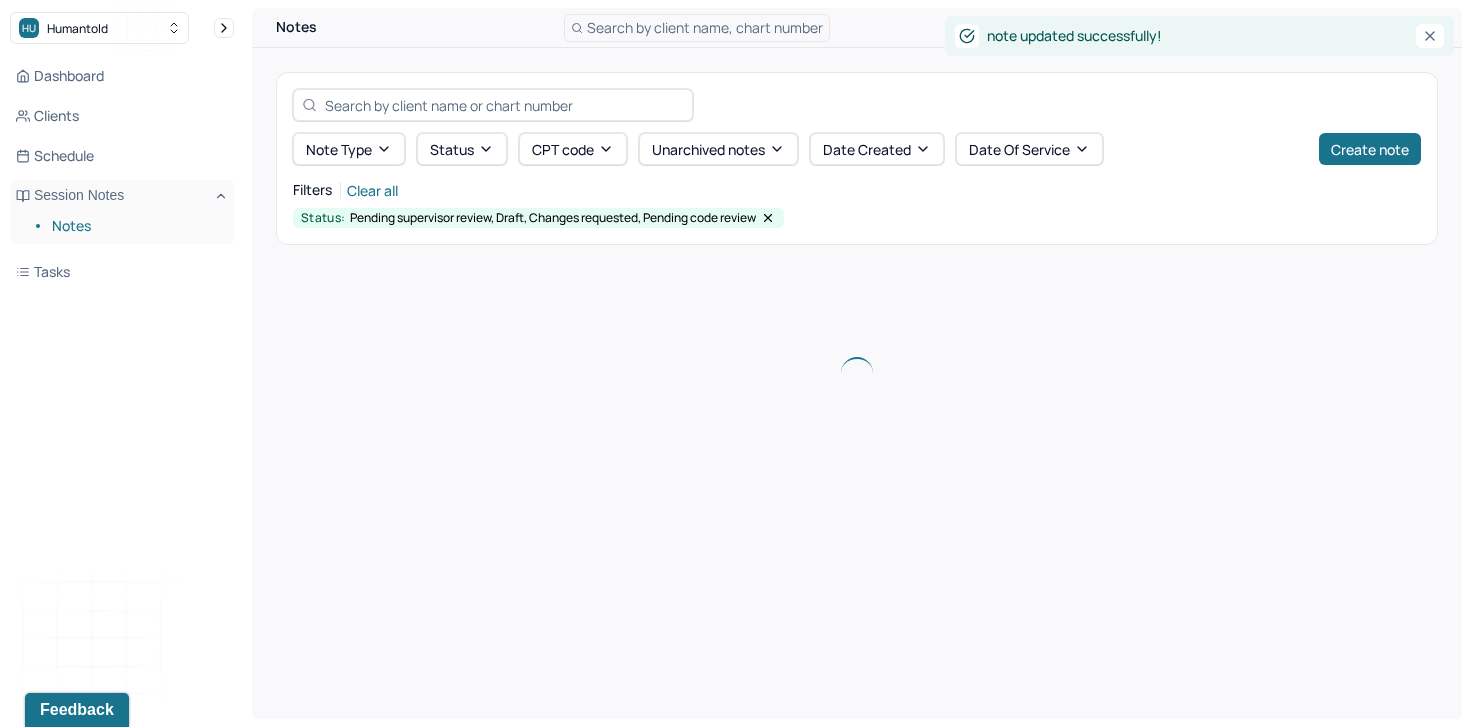 scroll, scrollTop: 0, scrollLeft: 0, axis: both 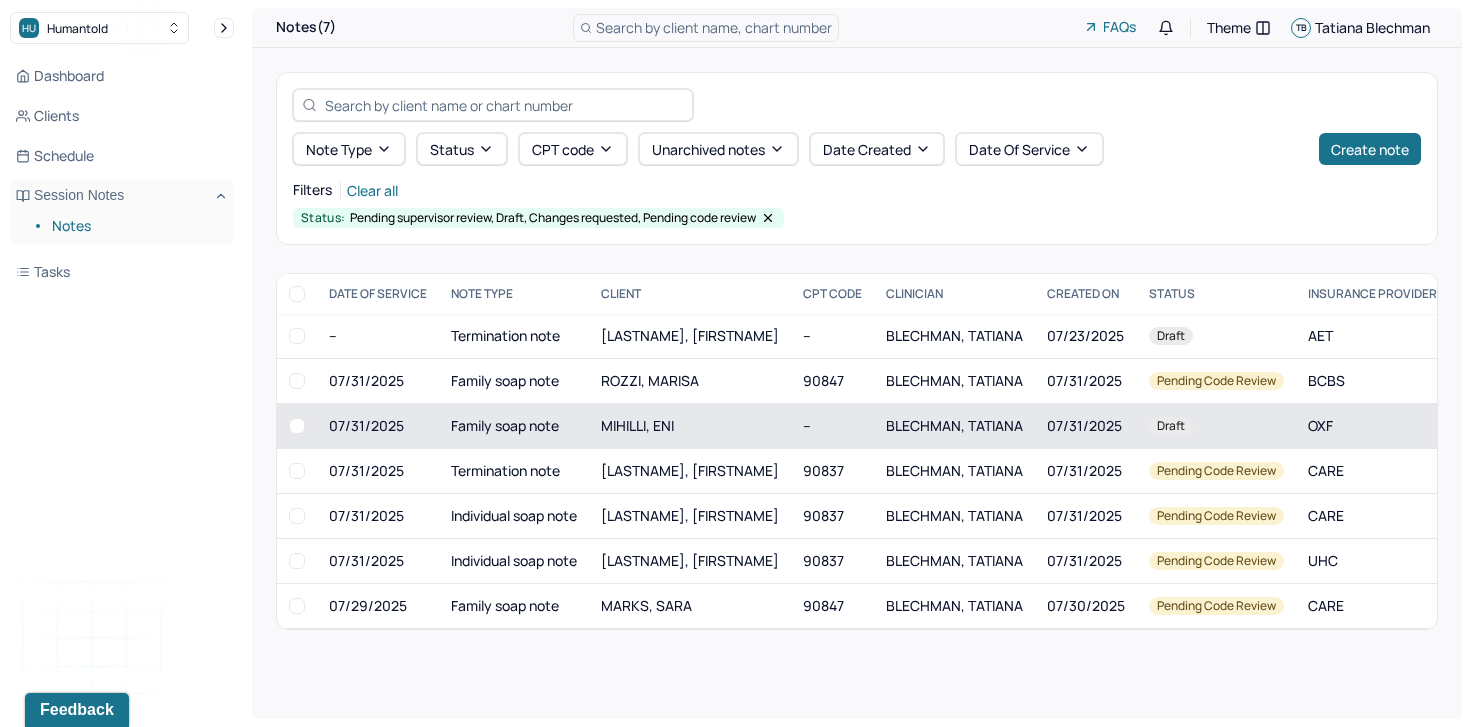 click on "--" at bounding box center [832, 426] 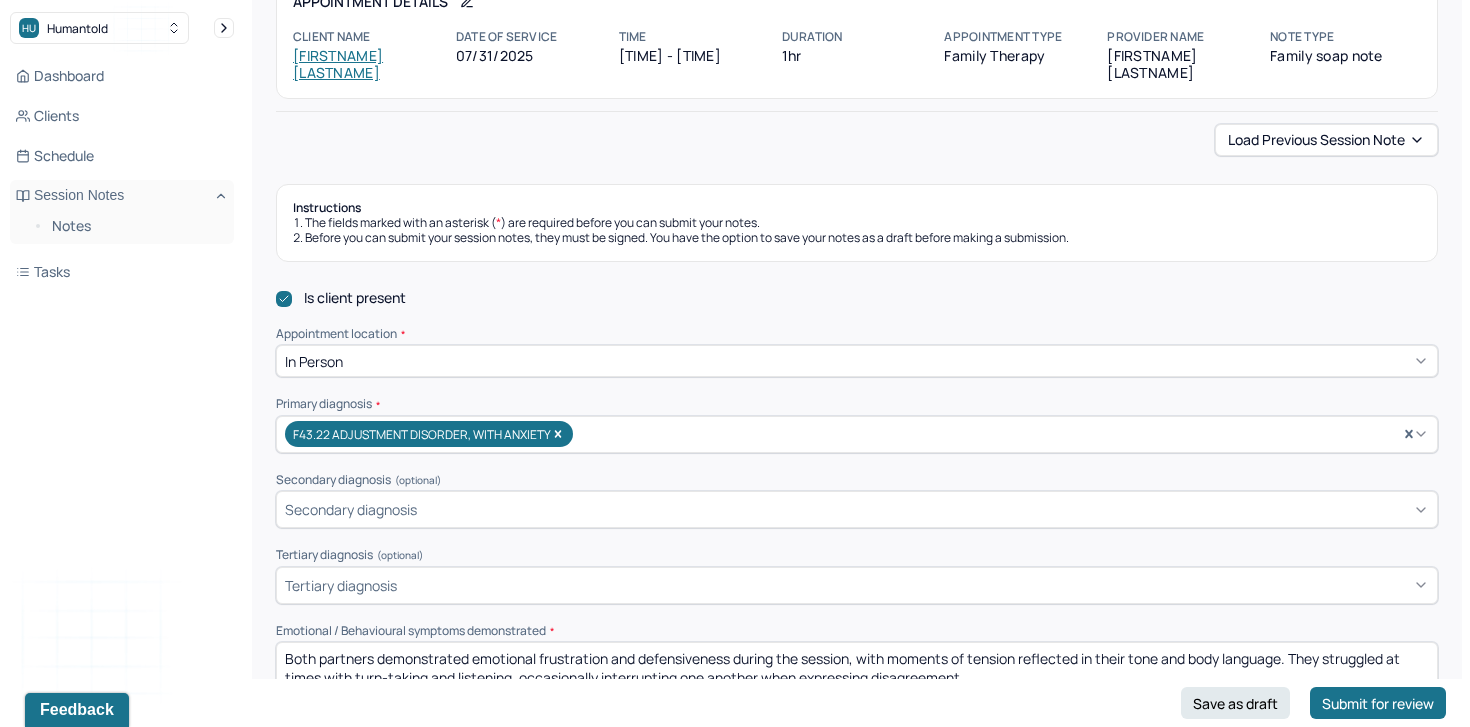 scroll, scrollTop: 142, scrollLeft: 0, axis: vertical 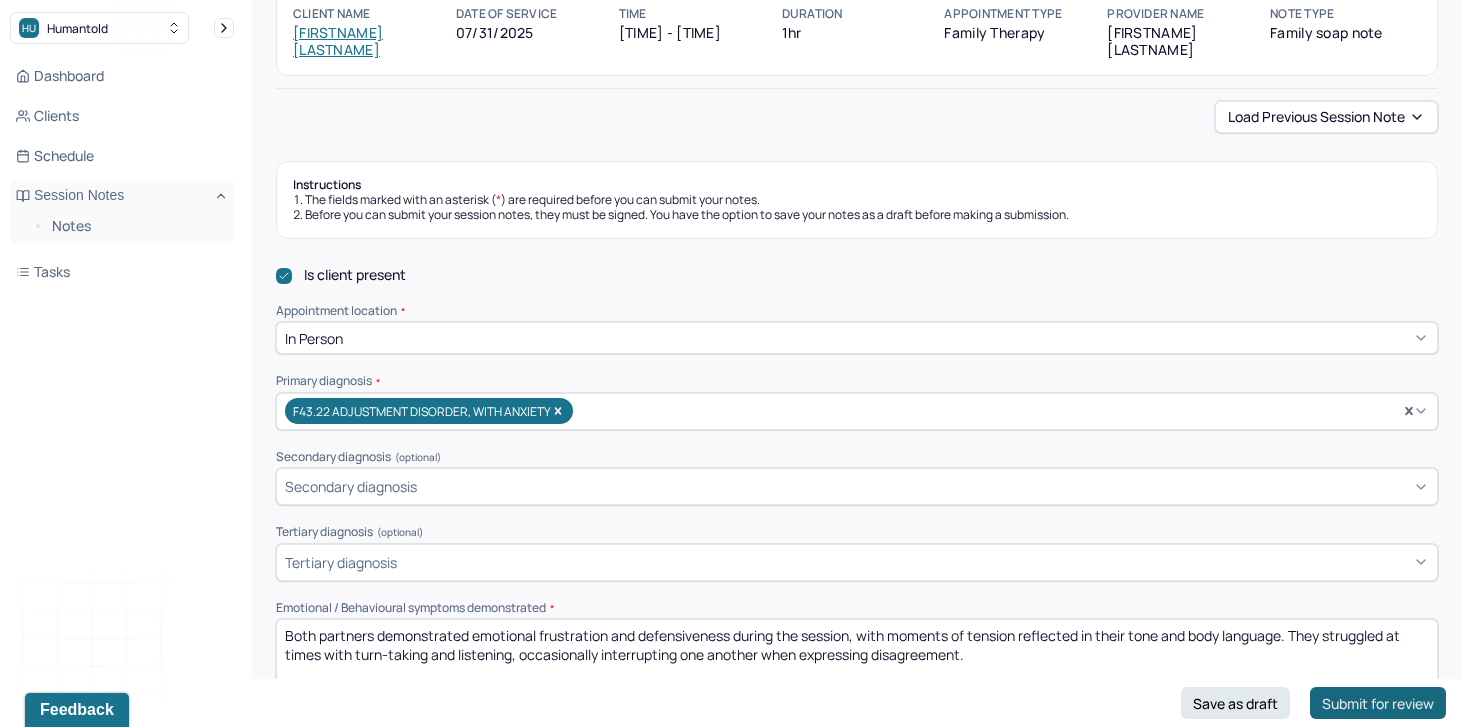 click on "Submit for review" at bounding box center [1378, 703] 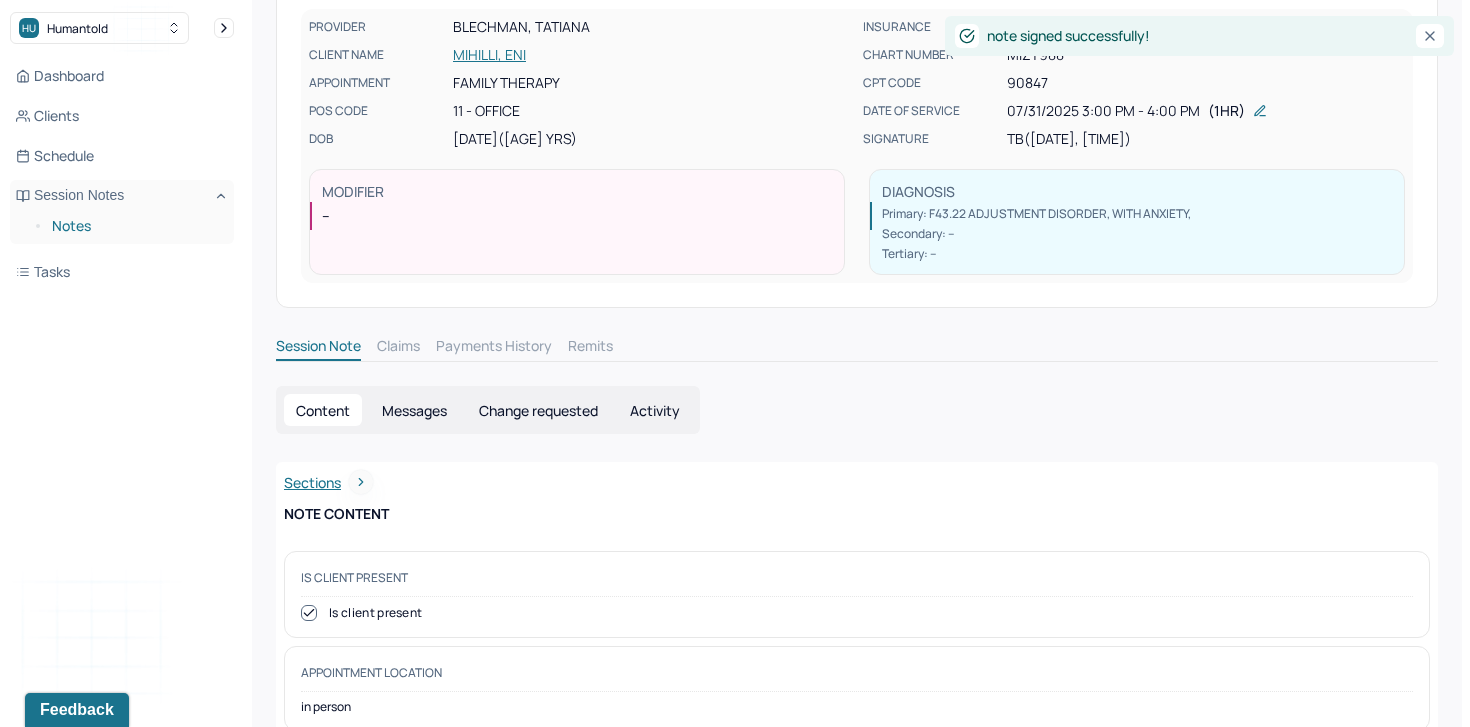 click on "Notes" at bounding box center (135, 226) 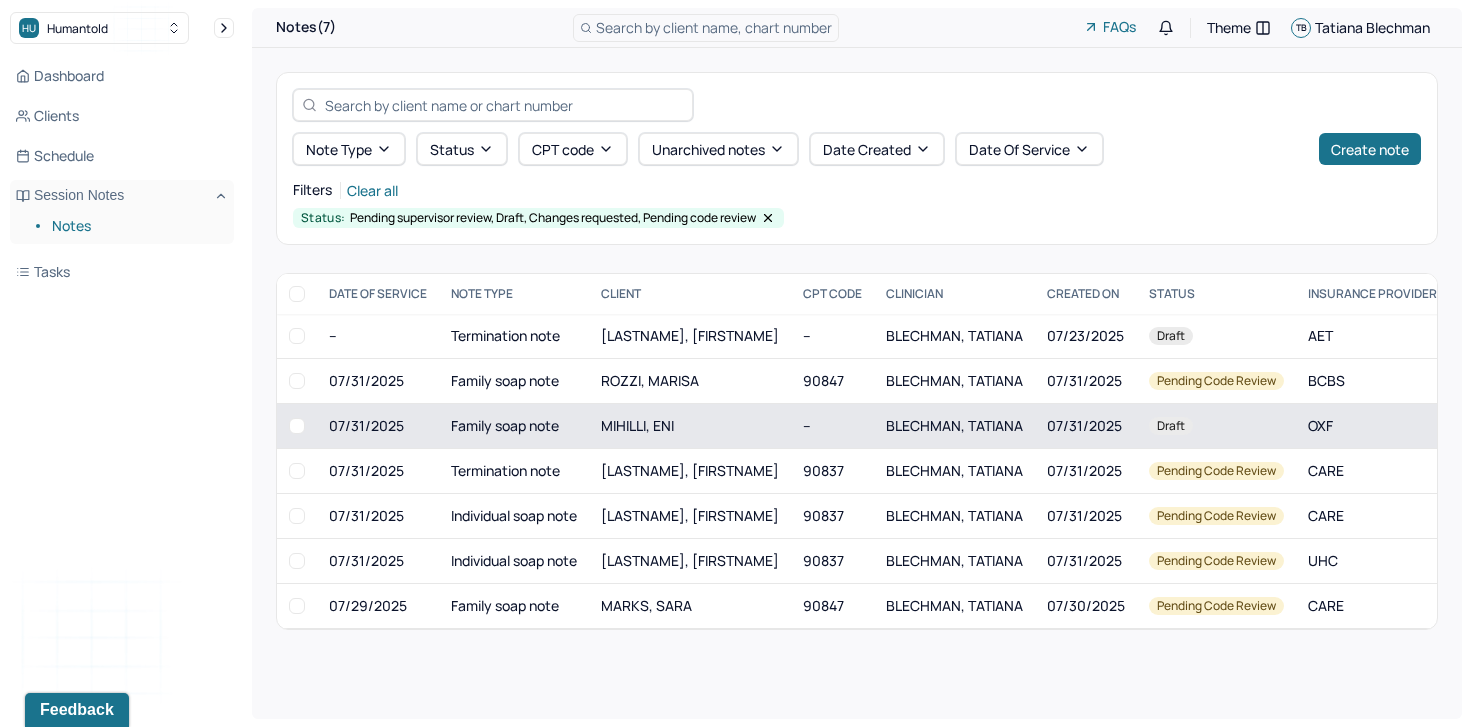 click on "MIHILLI, ENI" at bounding box center [637, 425] 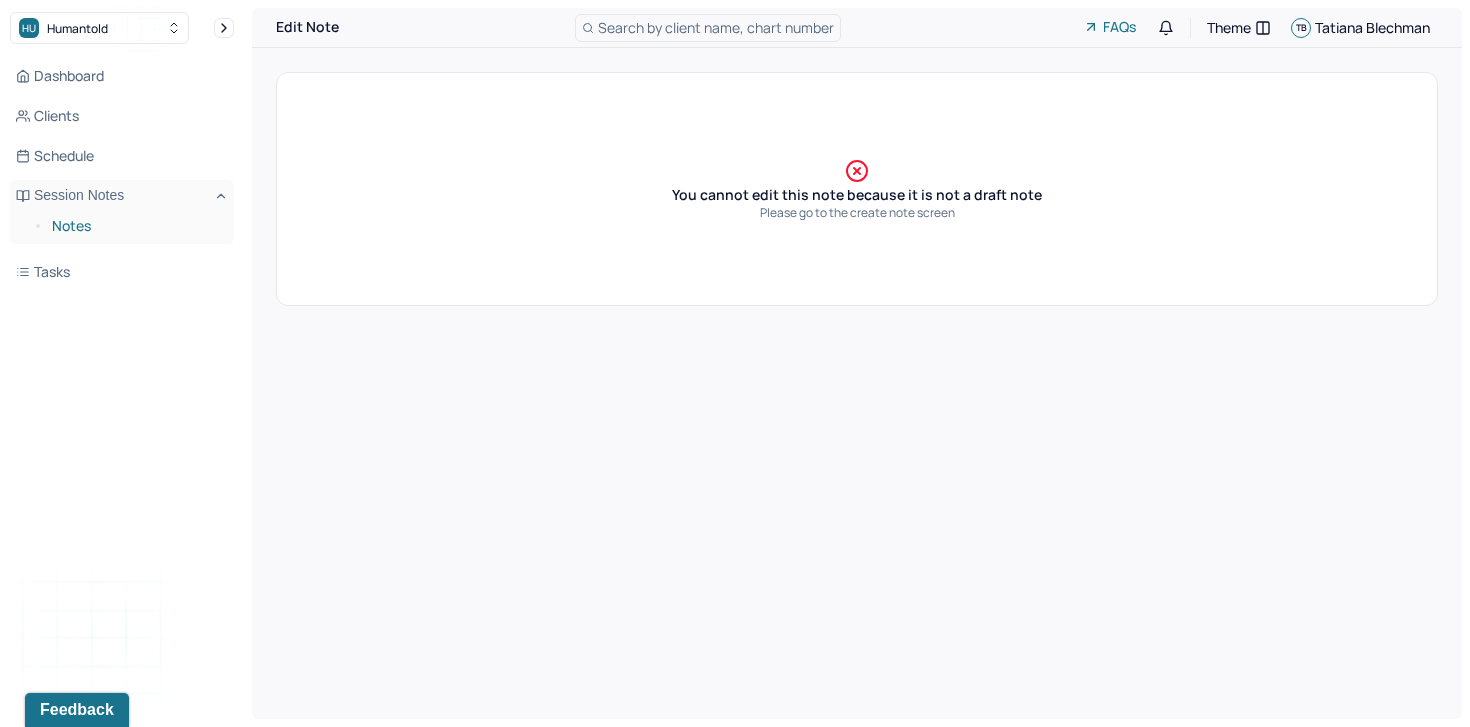 click on "Notes" at bounding box center [135, 226] 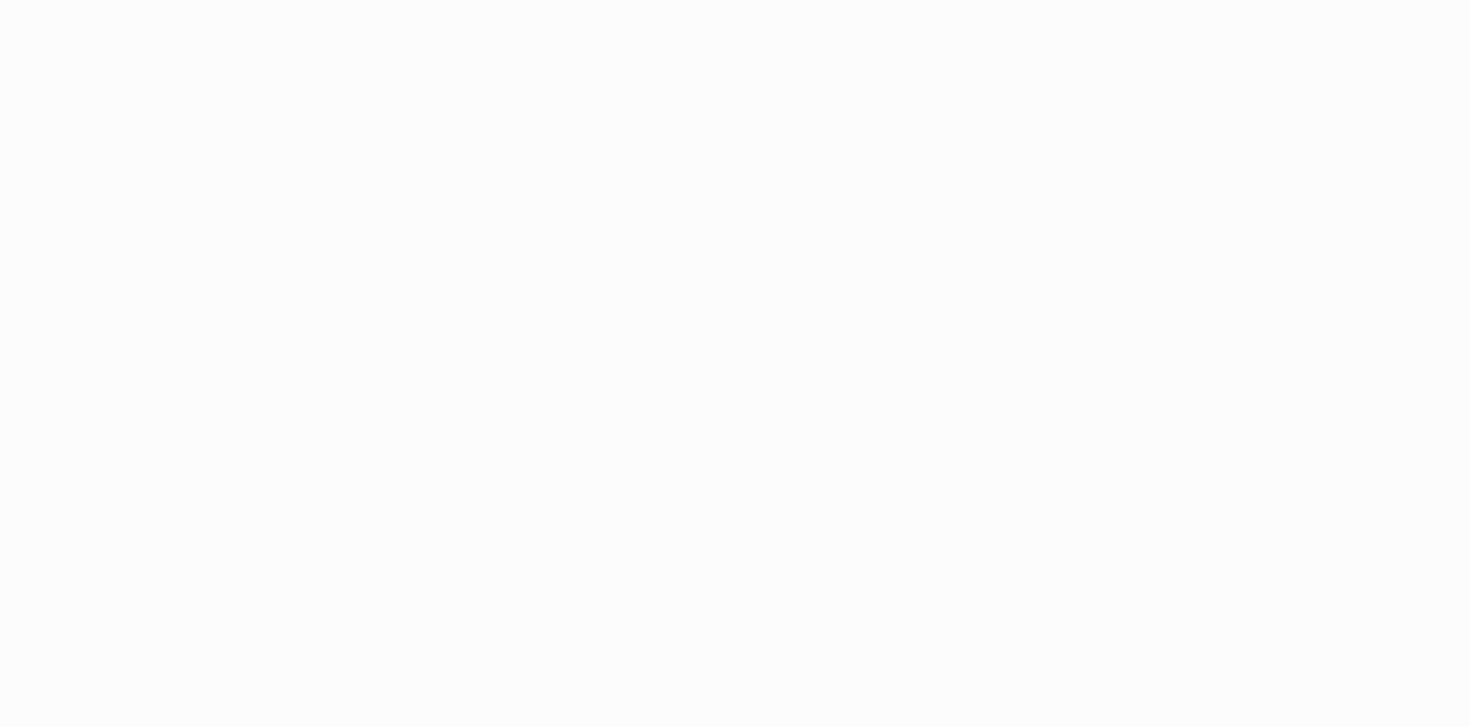 scroll, scrollTop: 0, scrollLeft: 0, axis: both 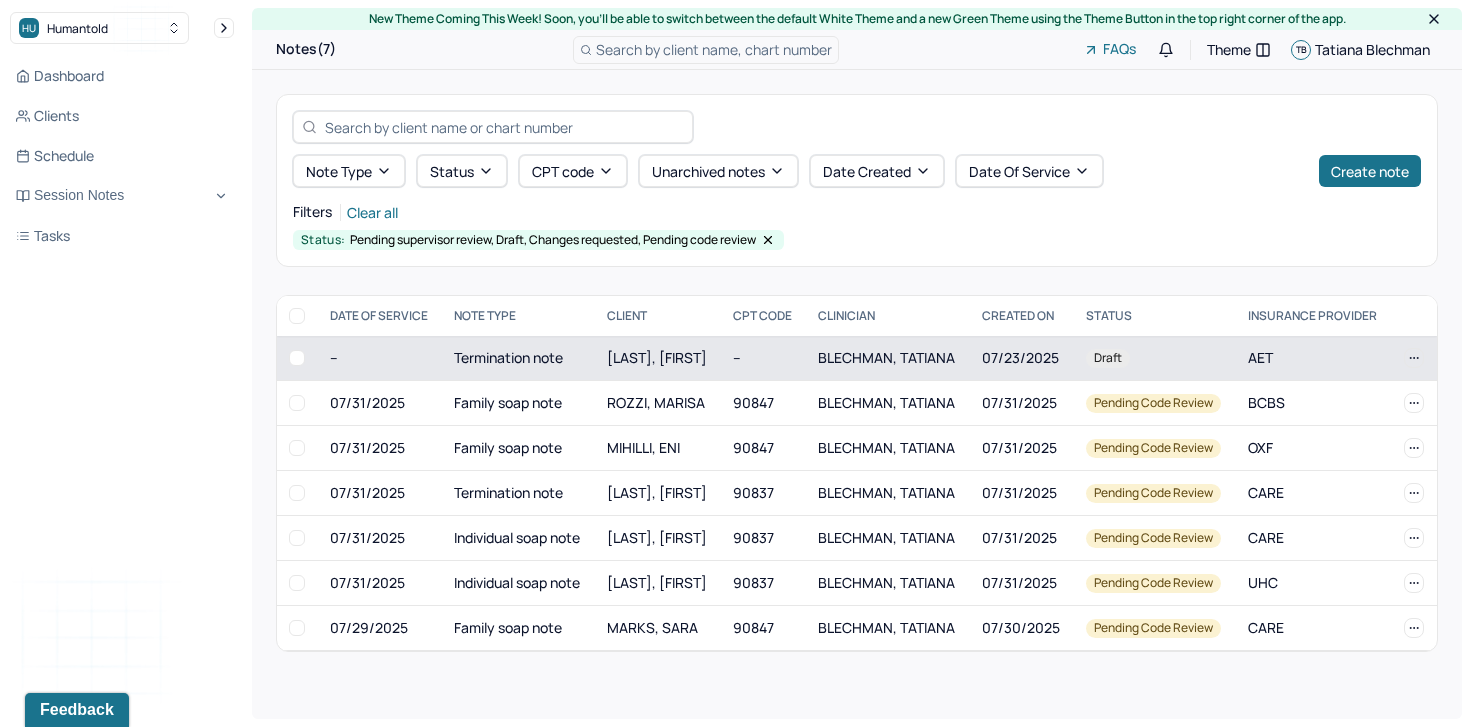 click on "Termination note" at bounding box center [518, 358] 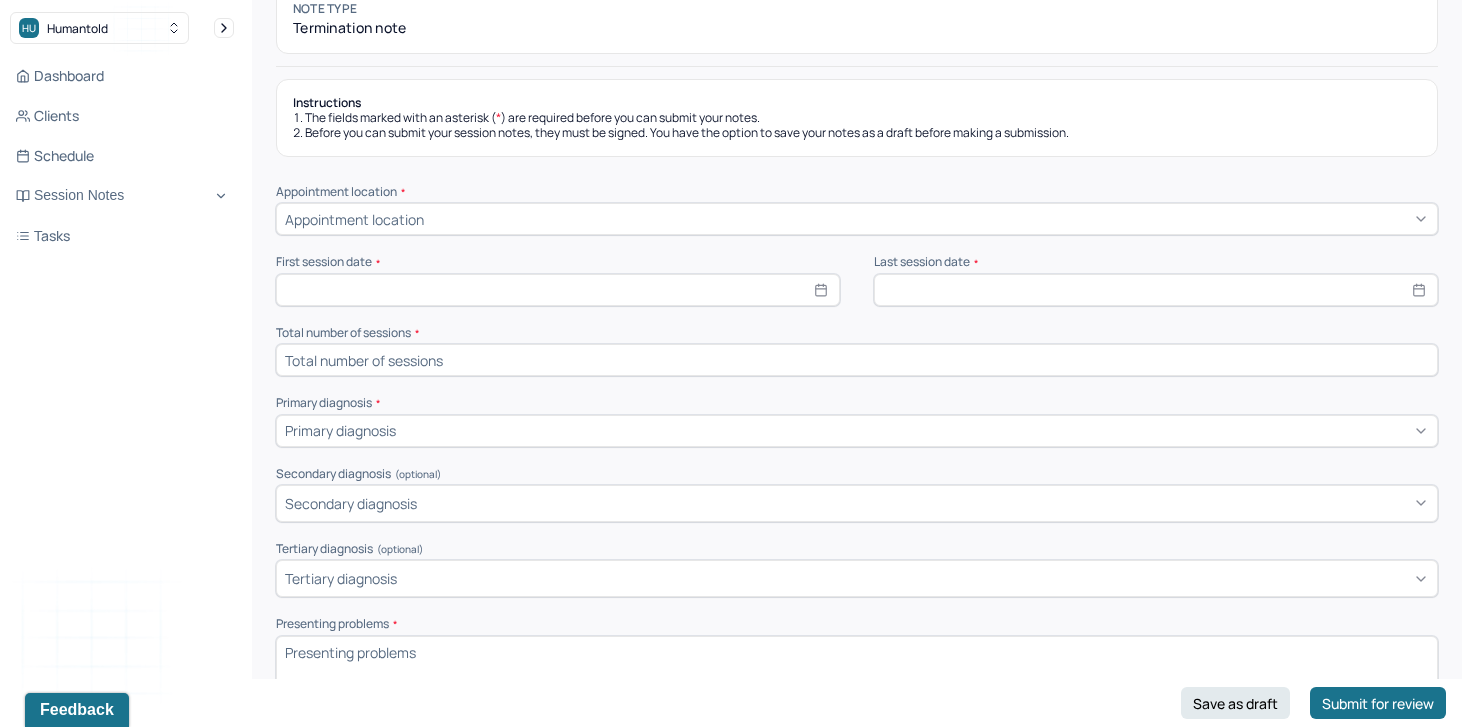 scroll, scrollTop: 224, scrollLeft: 0, axis: vertical 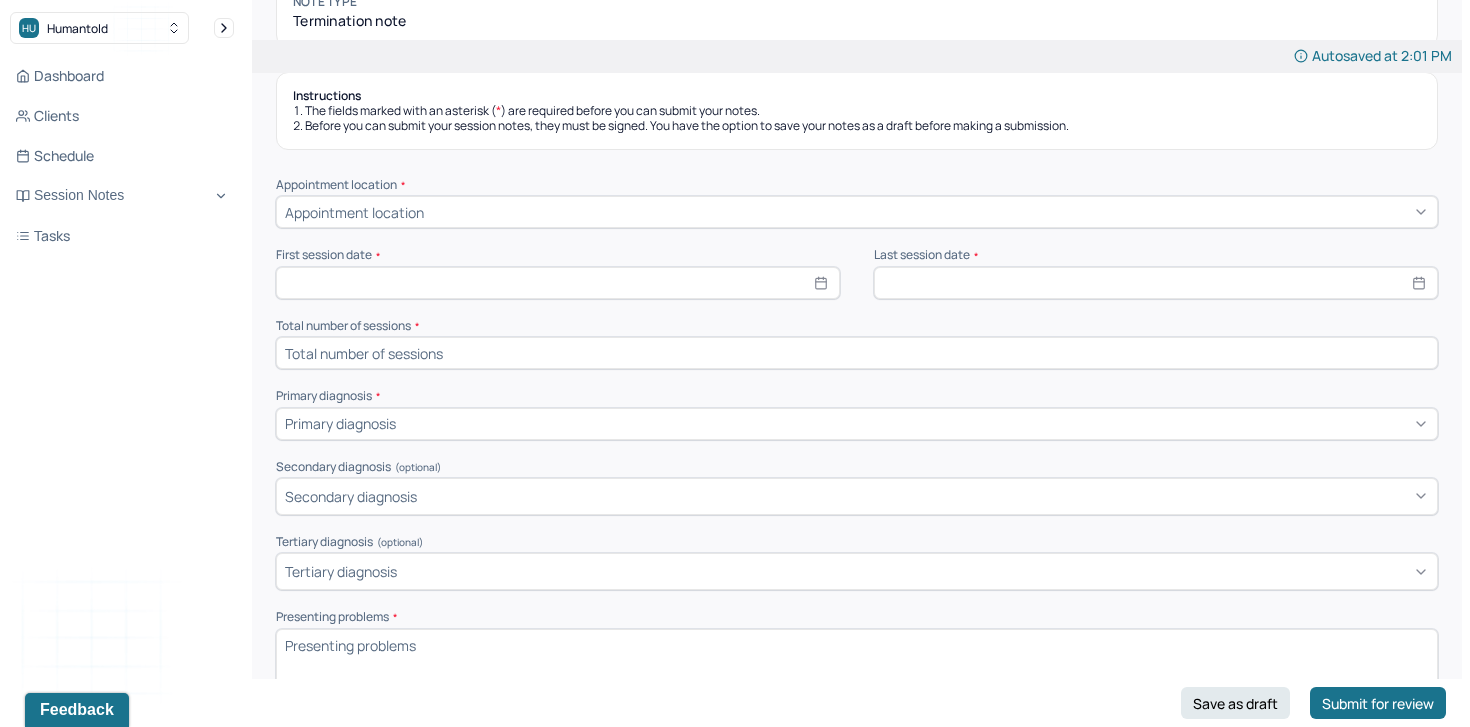 click on "Appointment location" at bounding box center [857, 212] 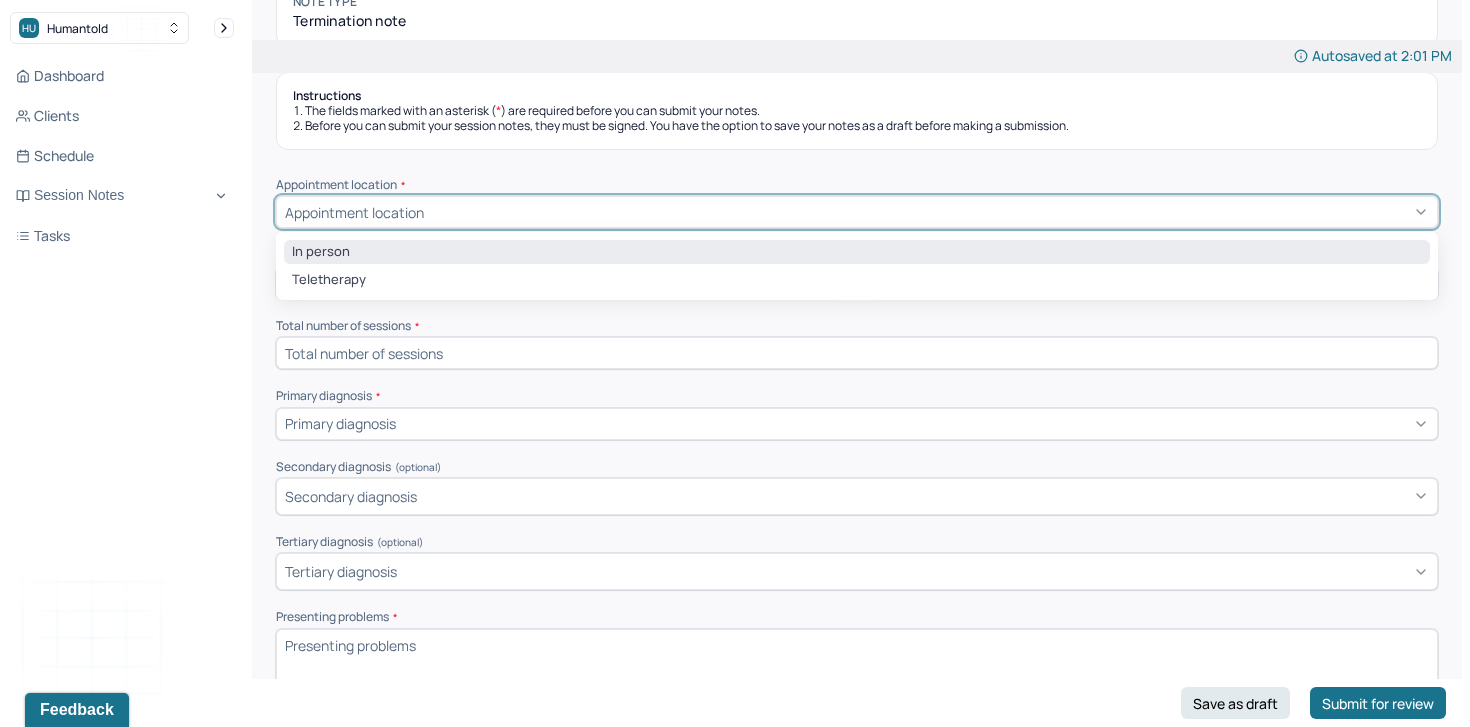 click on "In person" at bounding box center (857, 252) 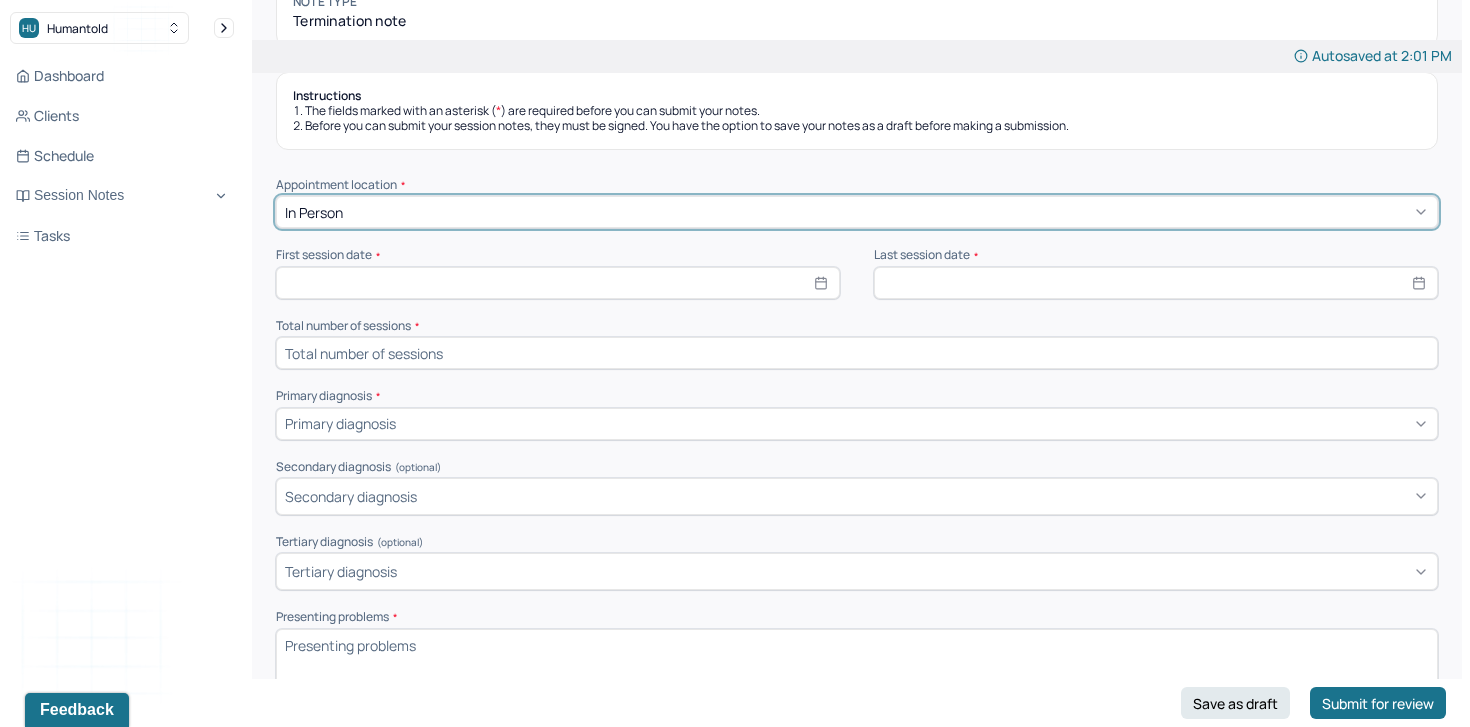 scroll, scrollTop: 177, scrollLeft: 0, axis: vertical 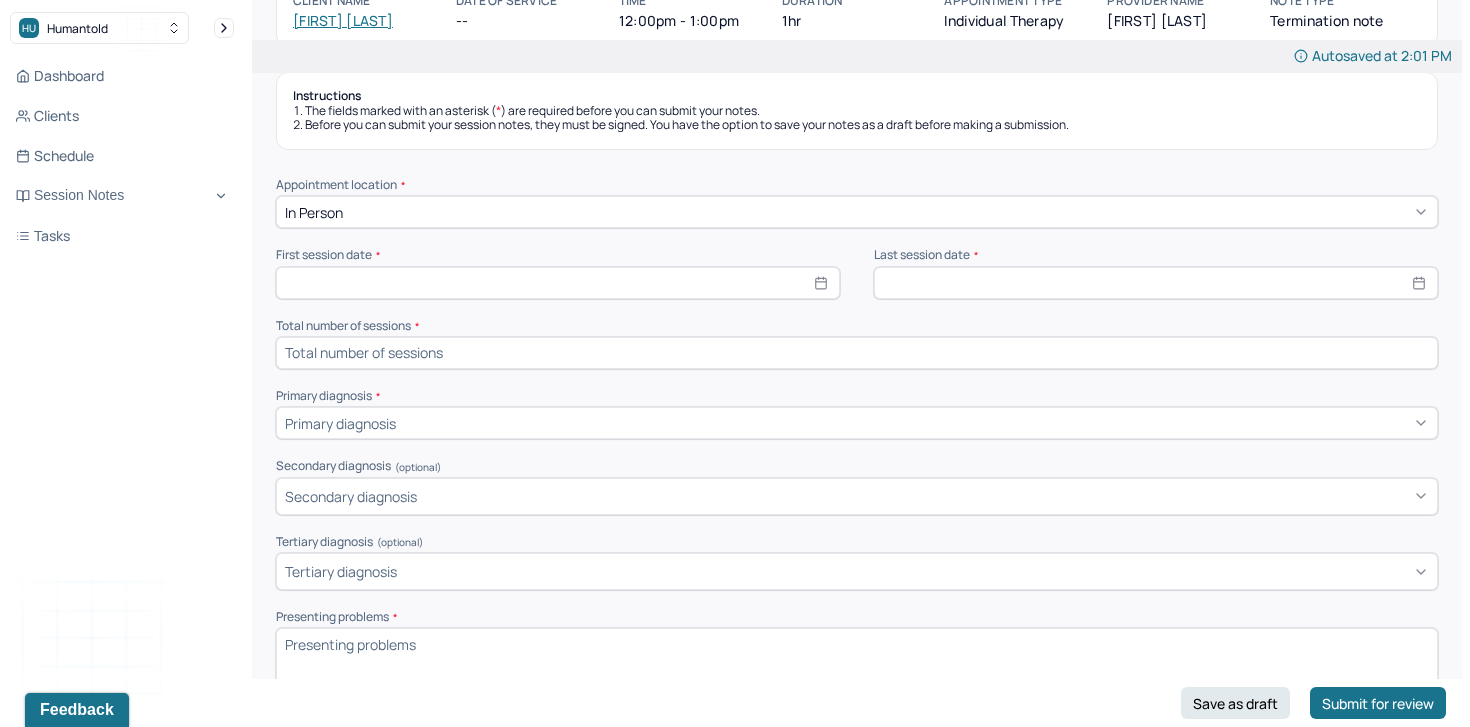 click at bounding box center (857, 353) 